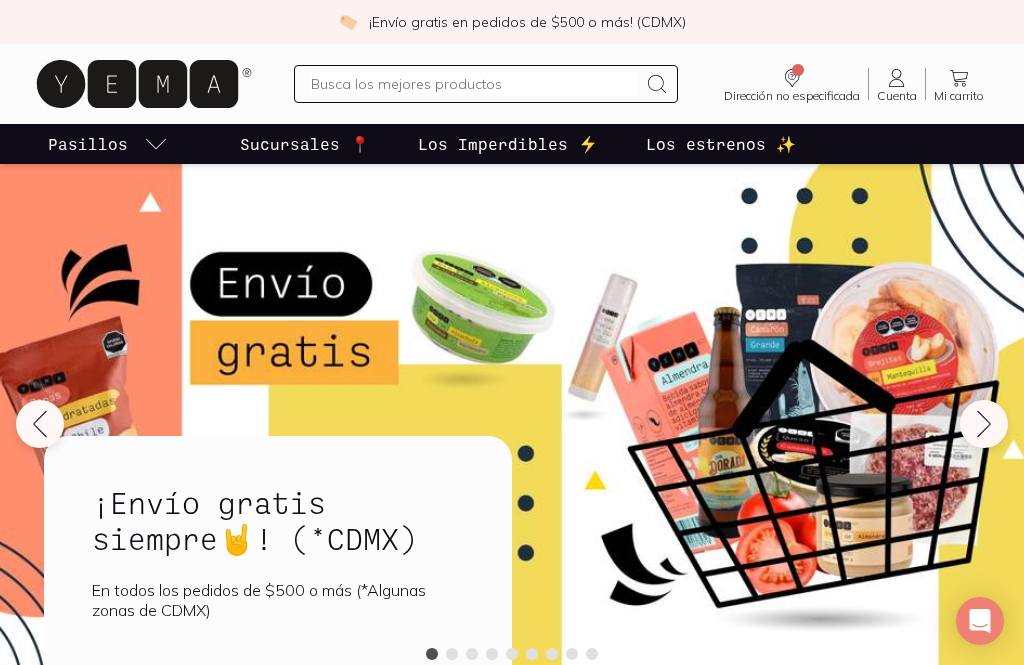 click at bounding box center [452, 654] 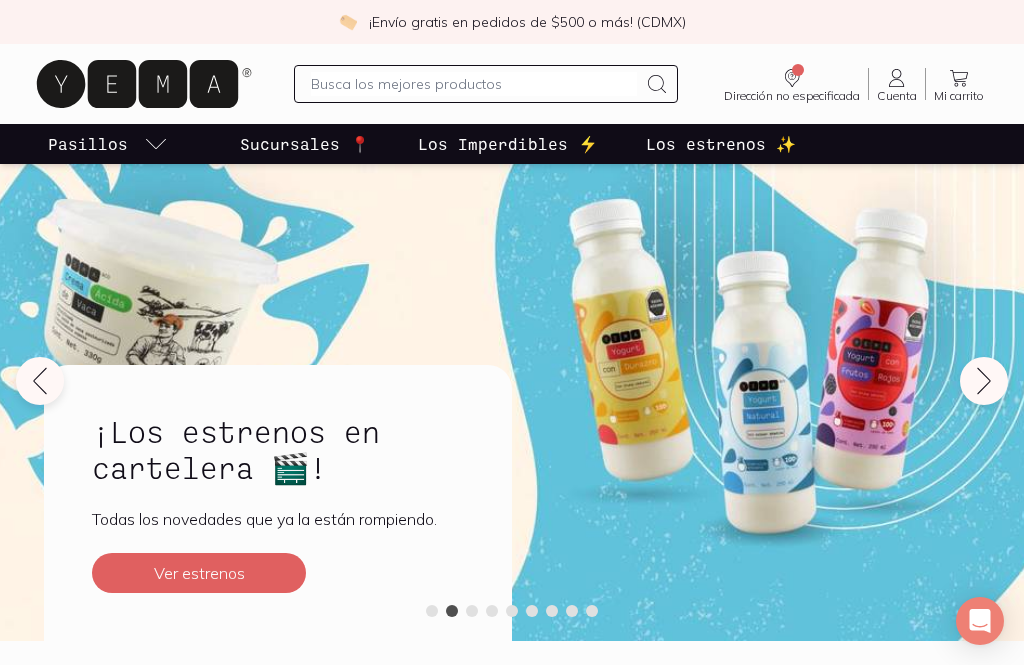 scroll, scrollTop: 43, scrollLeft: 0, axis: vertical 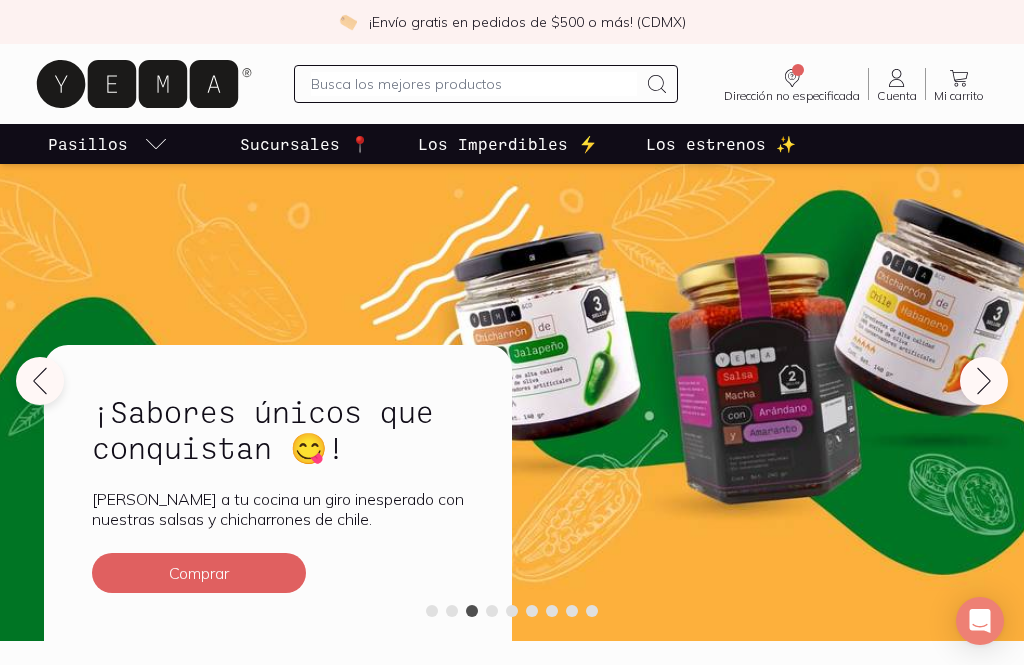 click on "¡Sabores únicos que conquistan 😋! Dale a tu cocina un giro inesperado con nuestras salsas y chicharrones de chile. Comprar" at bounding box center [278, 493] 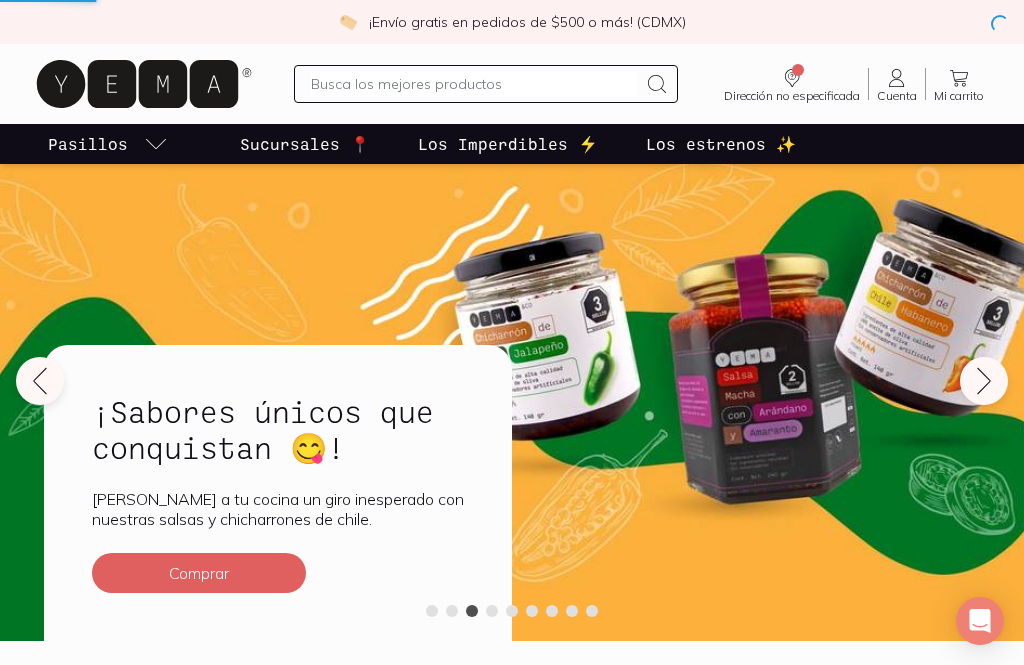 click at bounding box center [492, 611] 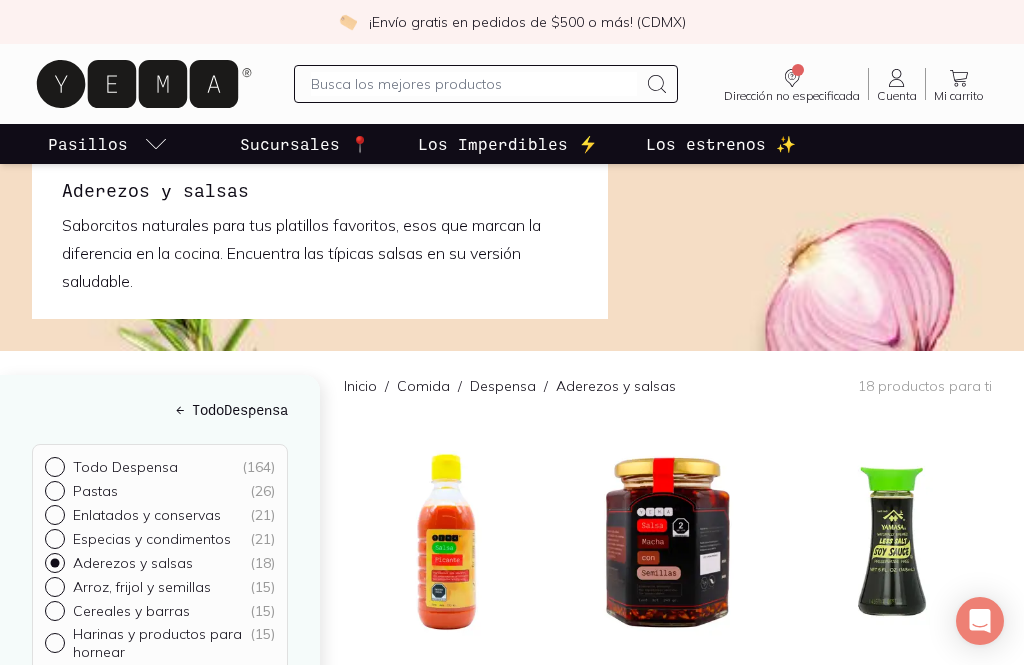scroll, scrollTop: 0, scrollLeft: 0, axis: both 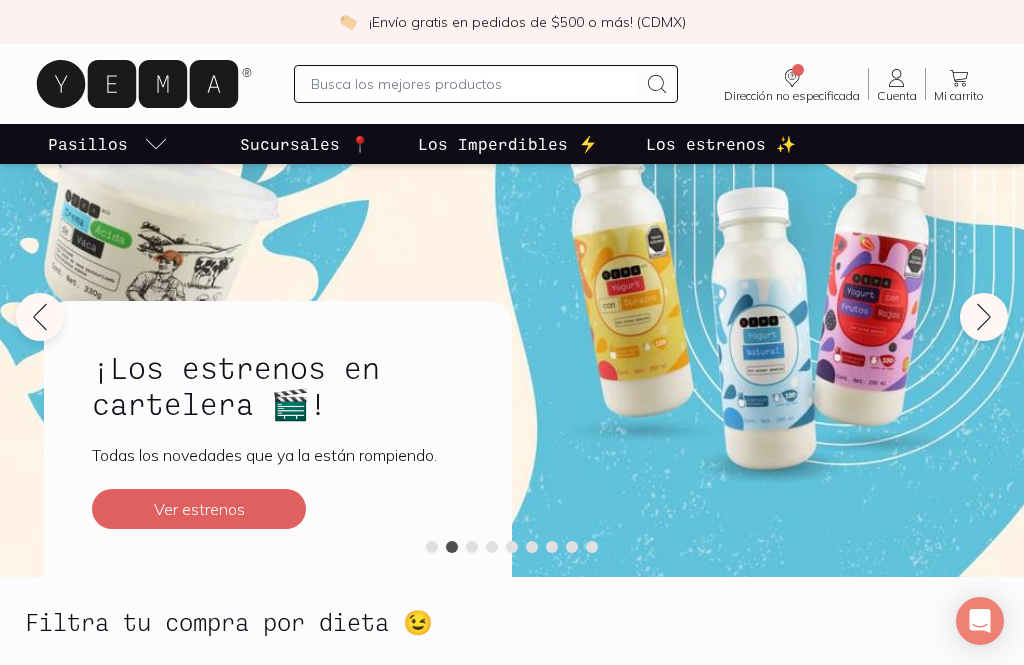 click 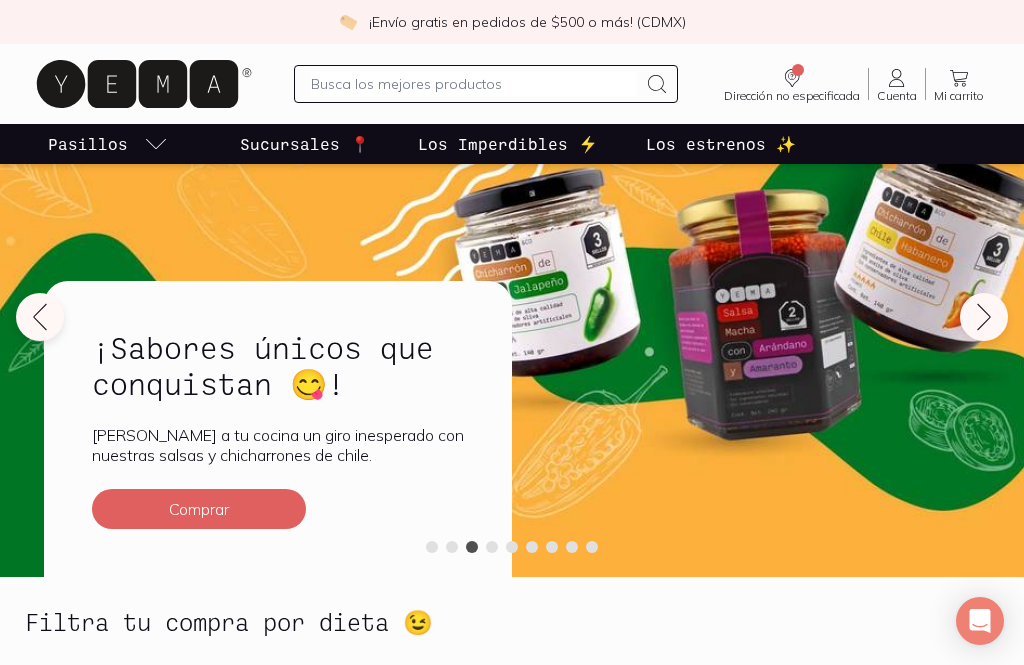 click 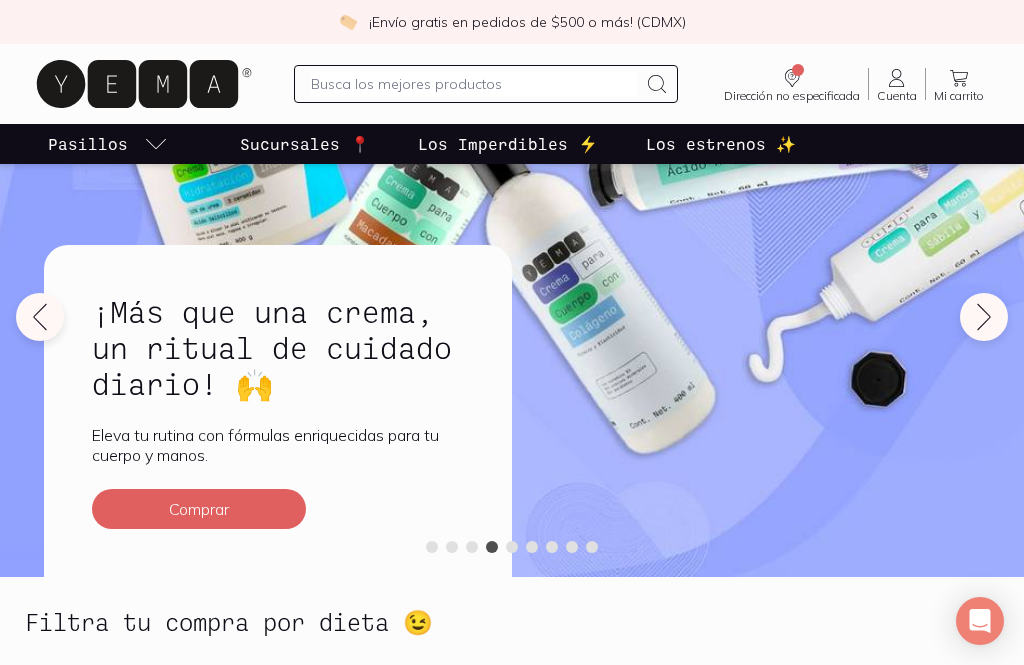 click 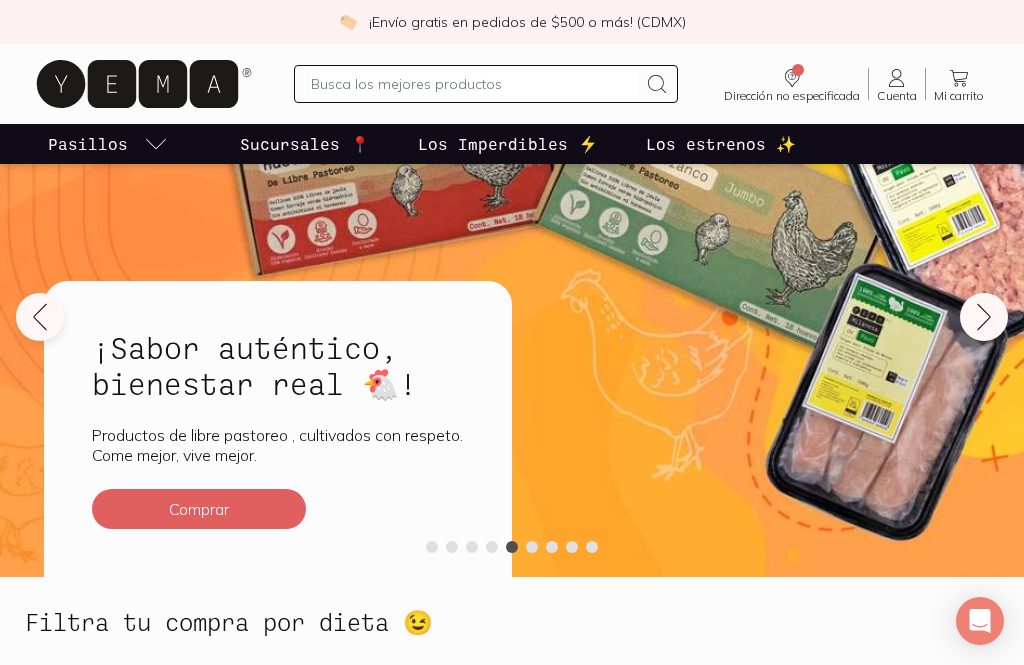 click 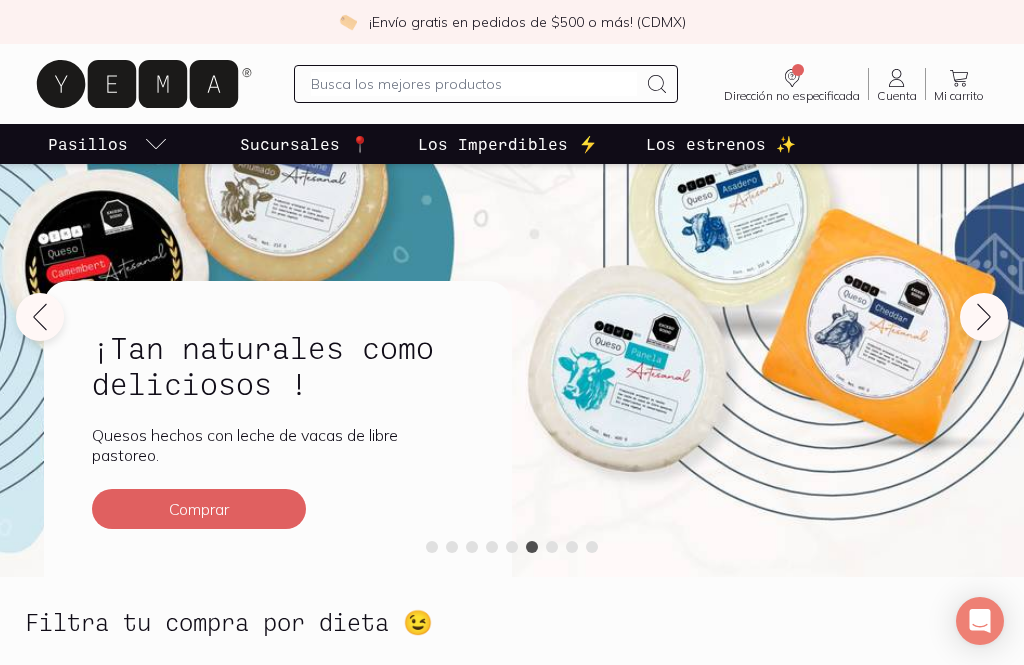 click 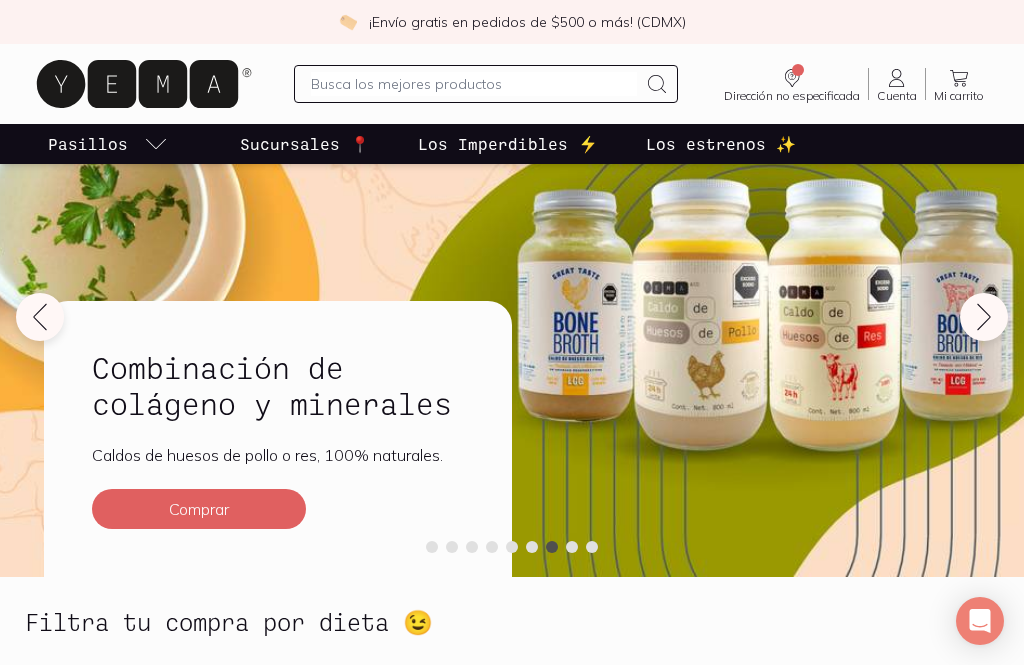 click 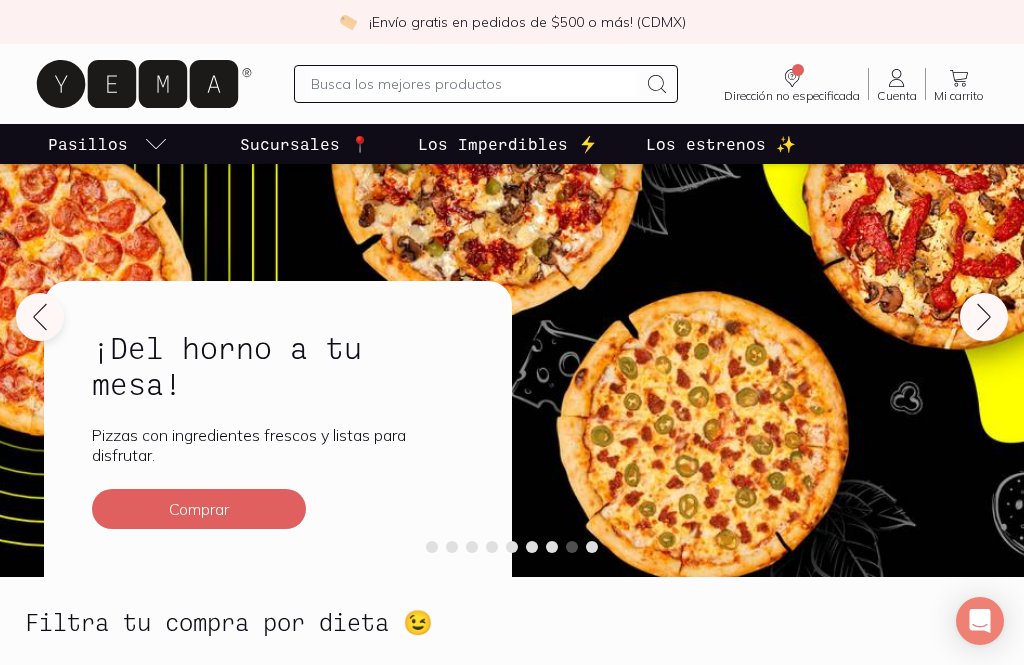 click 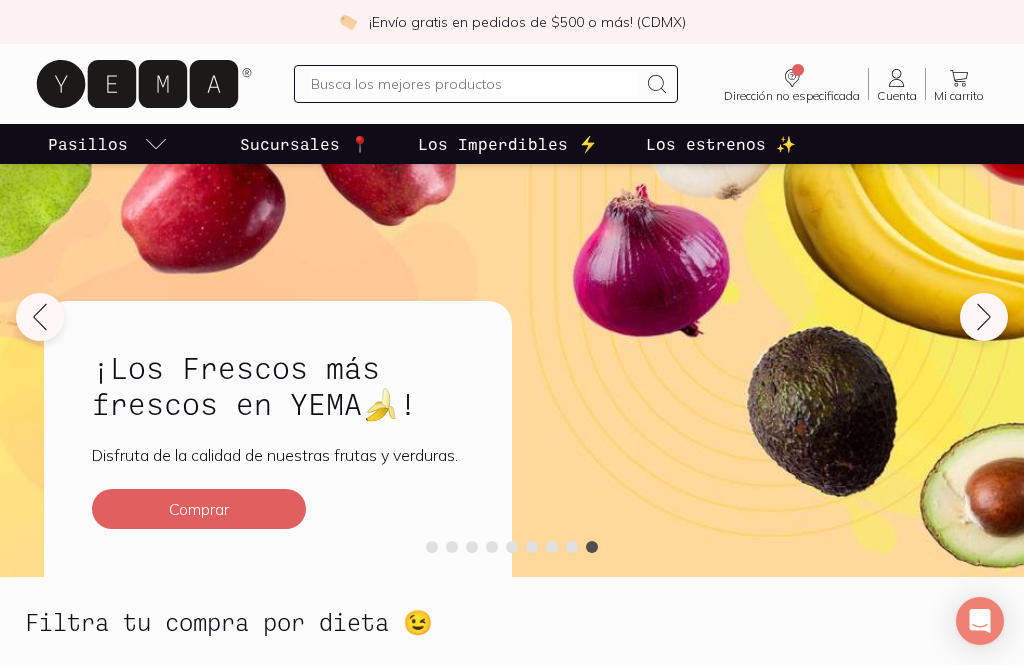 click 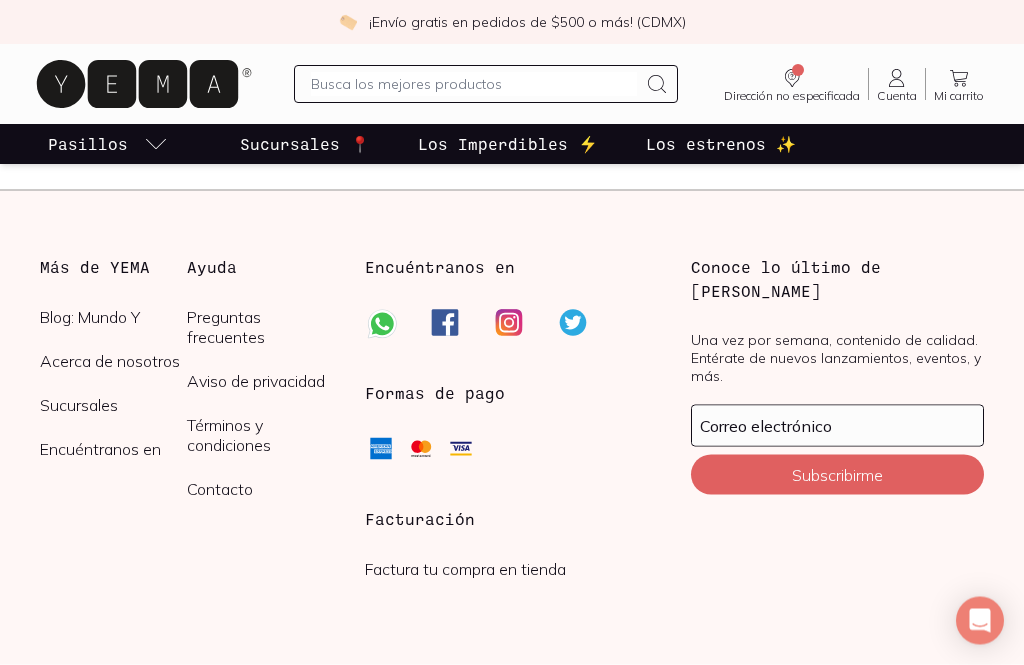scroll, scrollTop: 5376, scrollLeft: 0, axis: vertical 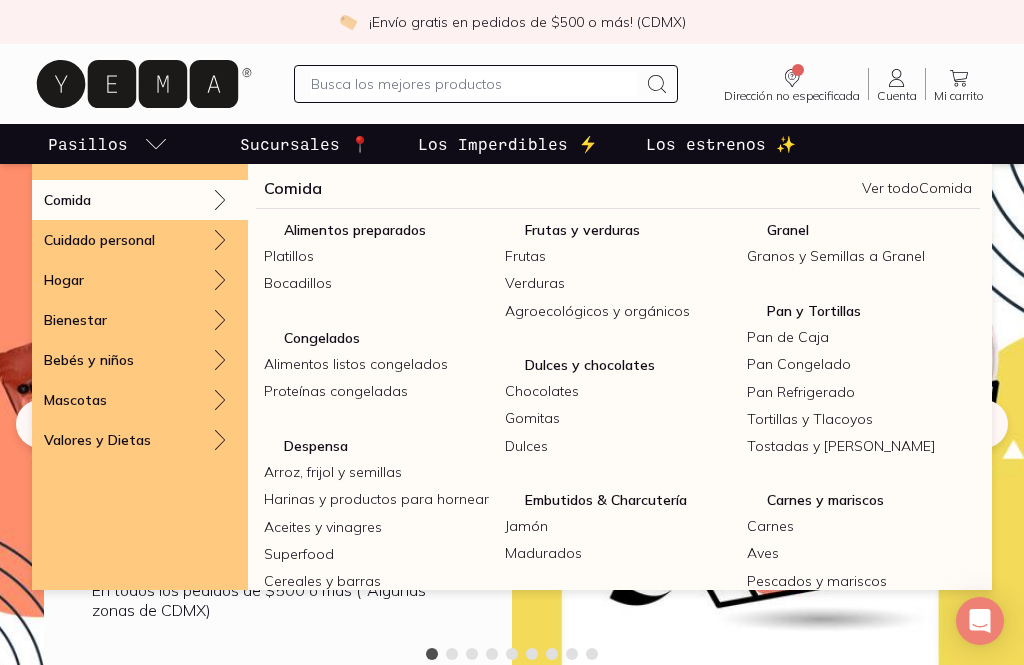 click 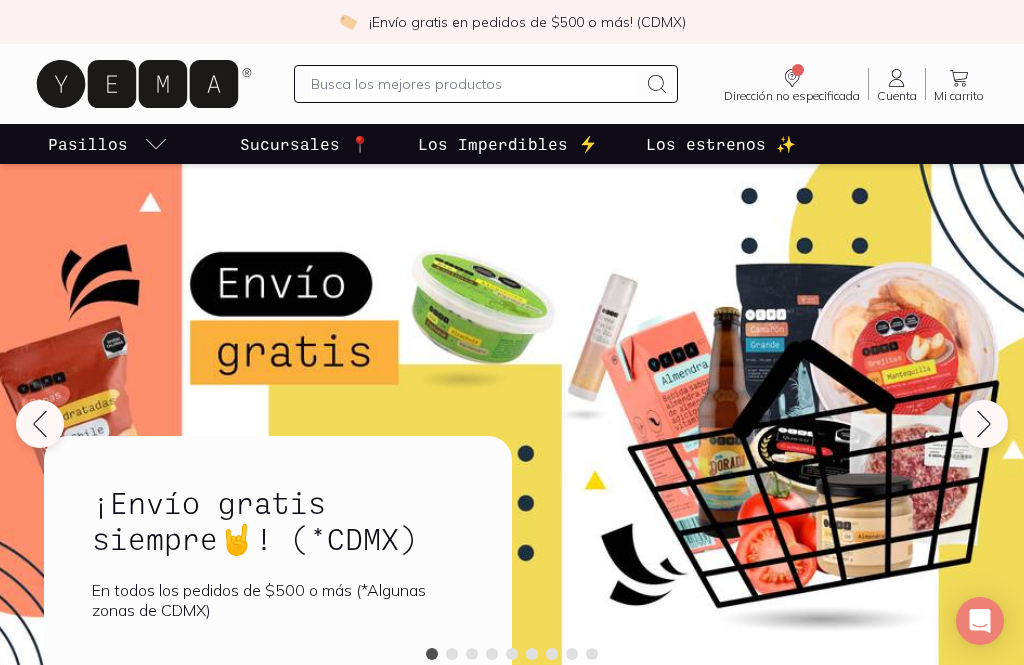 scroll, scrollTop: 0, scrollLeft: 0, axis: both 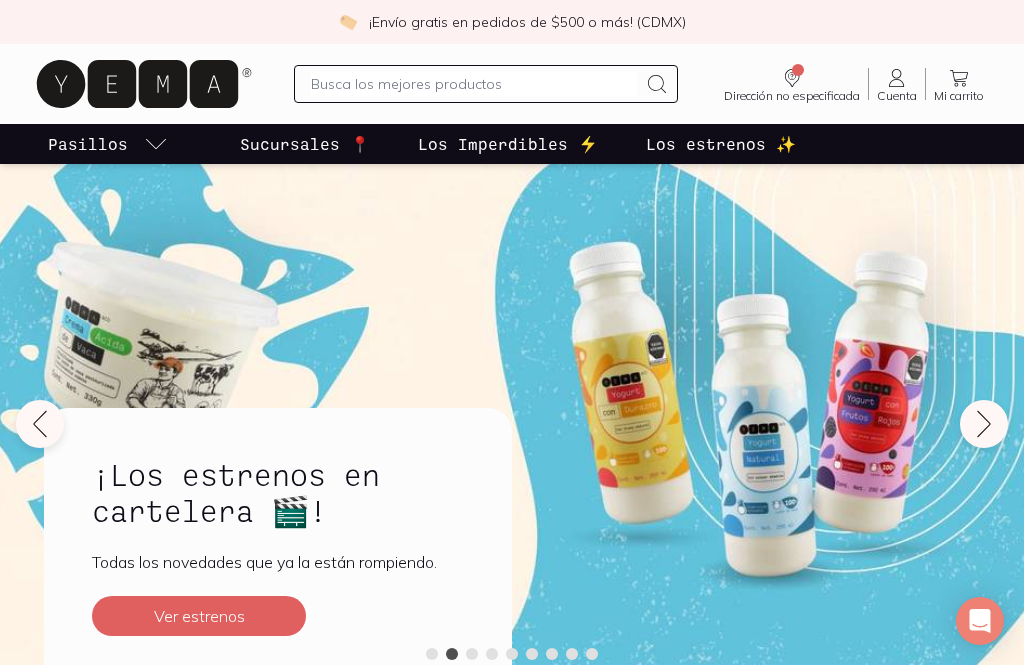 click 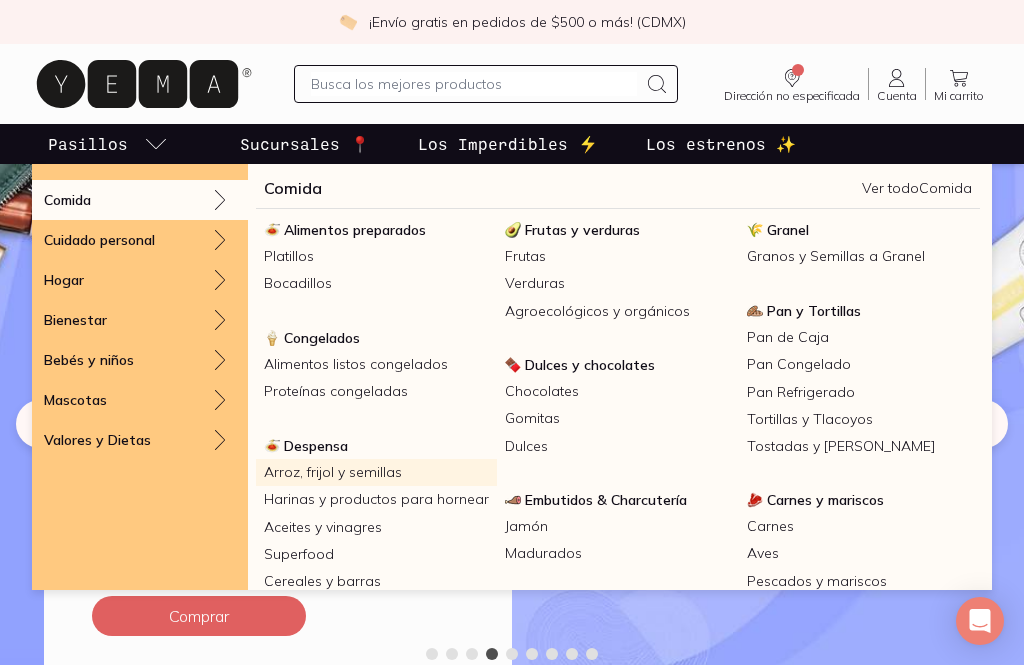 click on "Arroz, frijol y semillas" at bounding box center (376, 472) 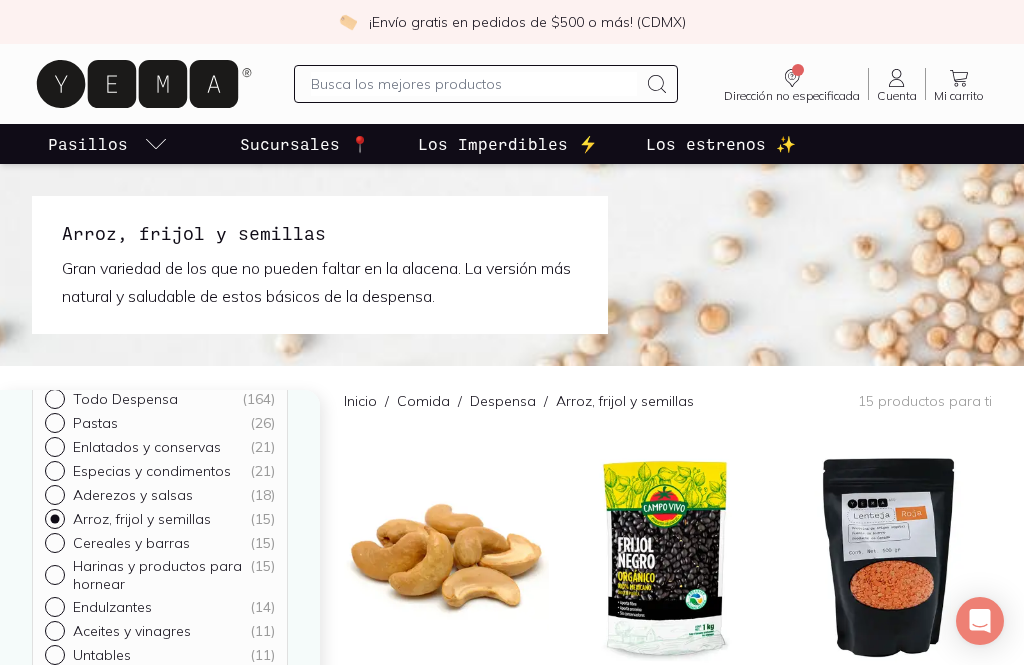 scroll, scrollTop: 84, scrollLeft: 0, axis: vertical 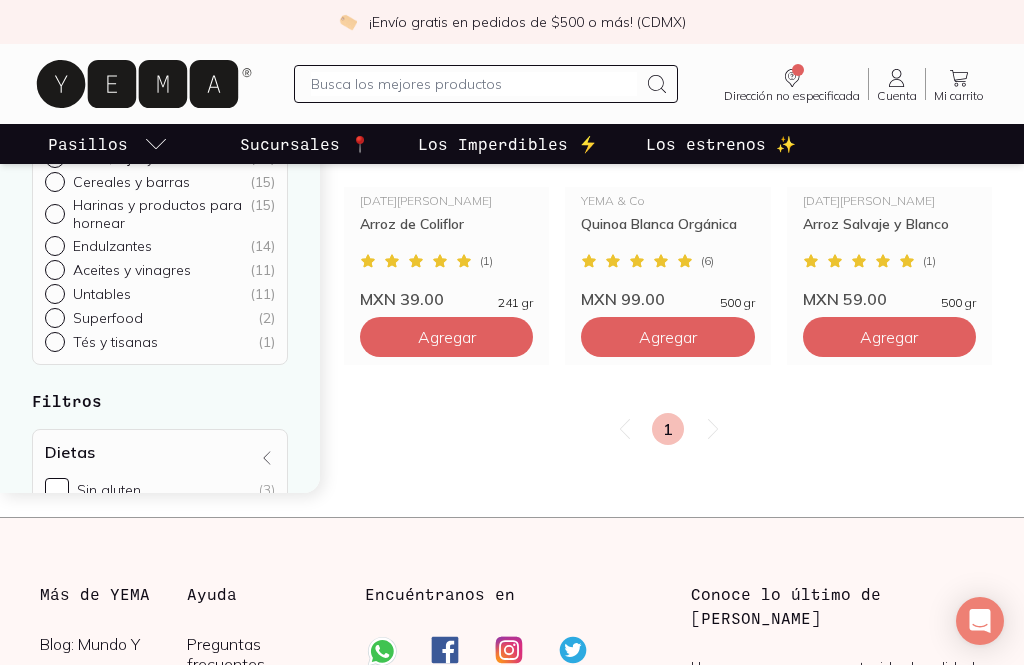 click on "1" at bounding box center (668, 429) 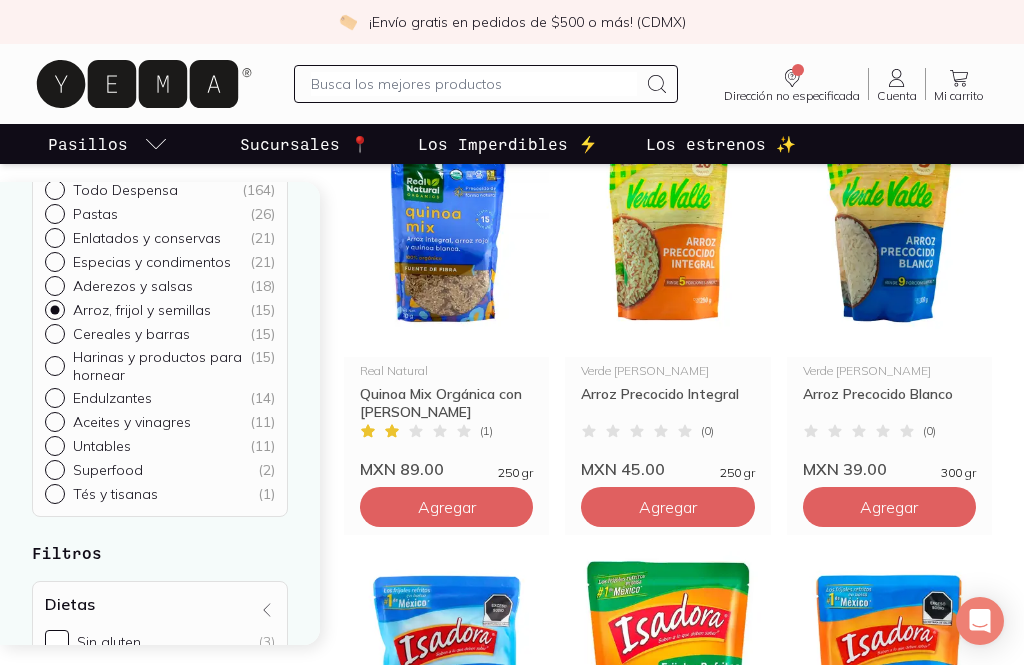 click at bounding box center [59, 334] 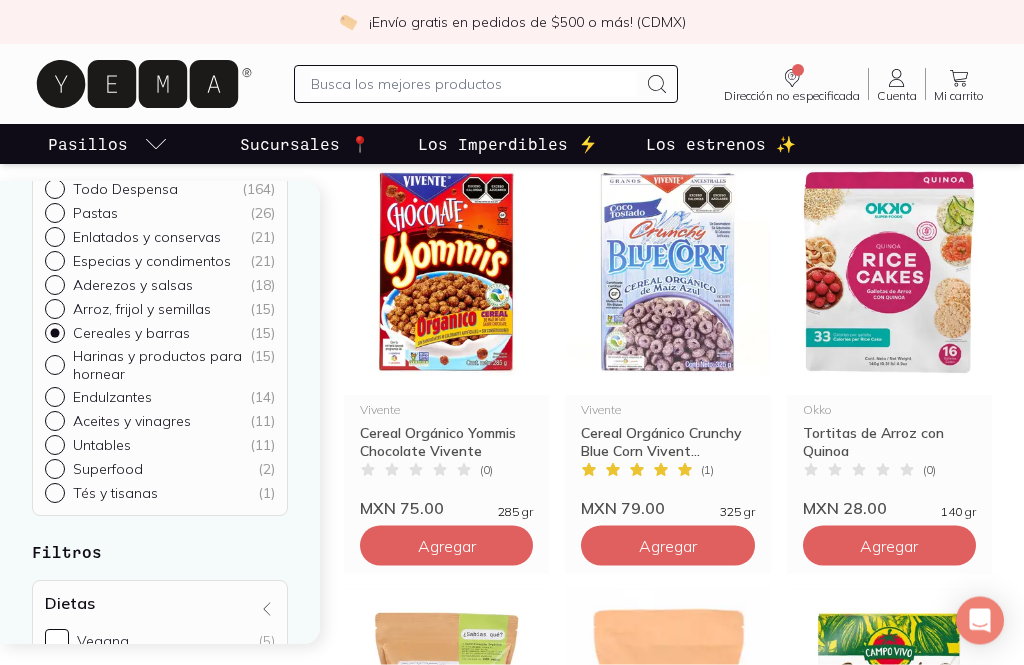 scroll, scrollTop: 1166, scrollLeft: 0, axis: vertical 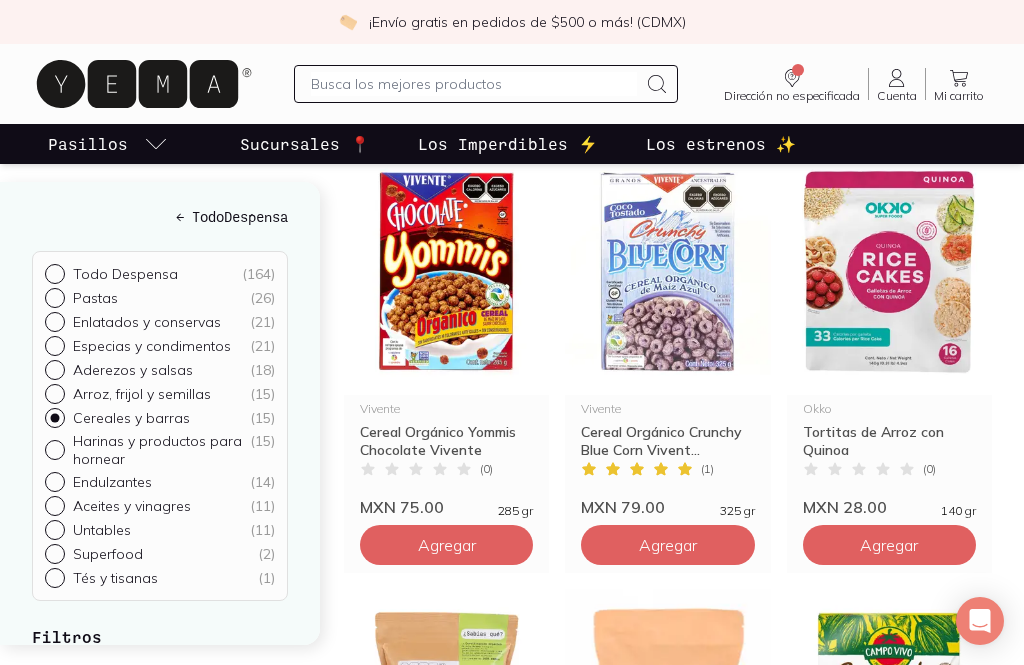 click on "Harinas y productos para hornear ( 15 )" at bounding box center [53, 448] 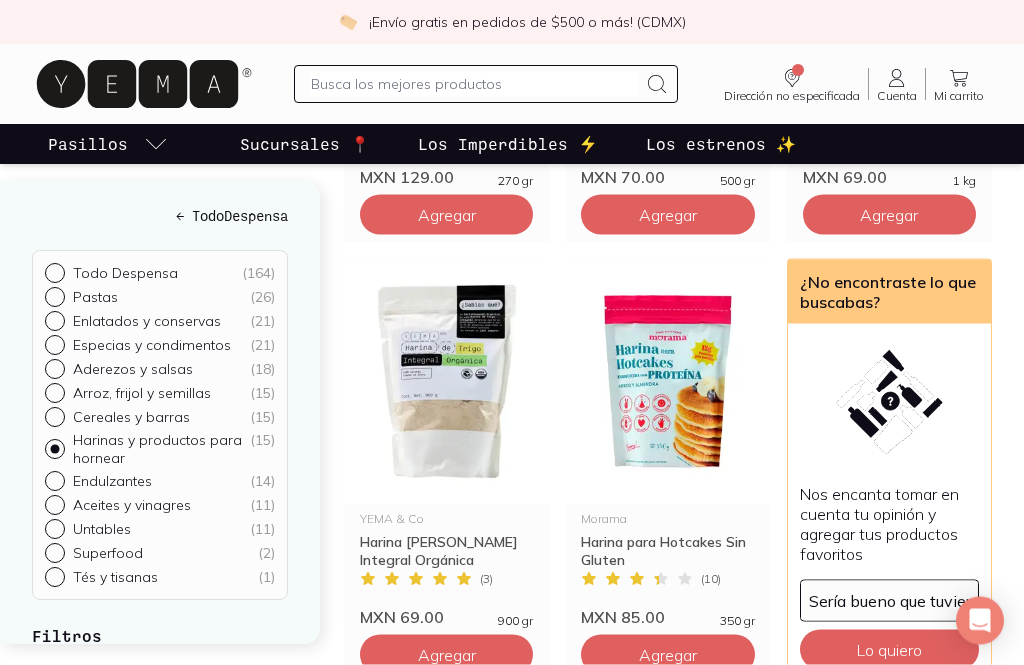 scroll, scrollTop: 1963, scrollLeft: 0, axis: vertical 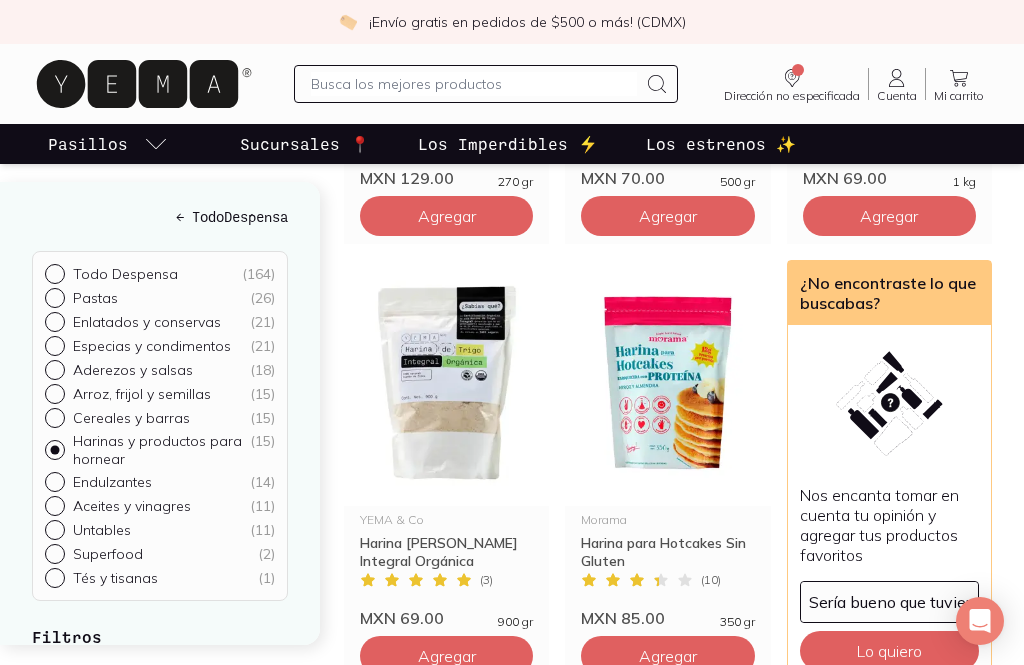 click on "Endulzantes ( 14 )" at bounding box center (53, 480) 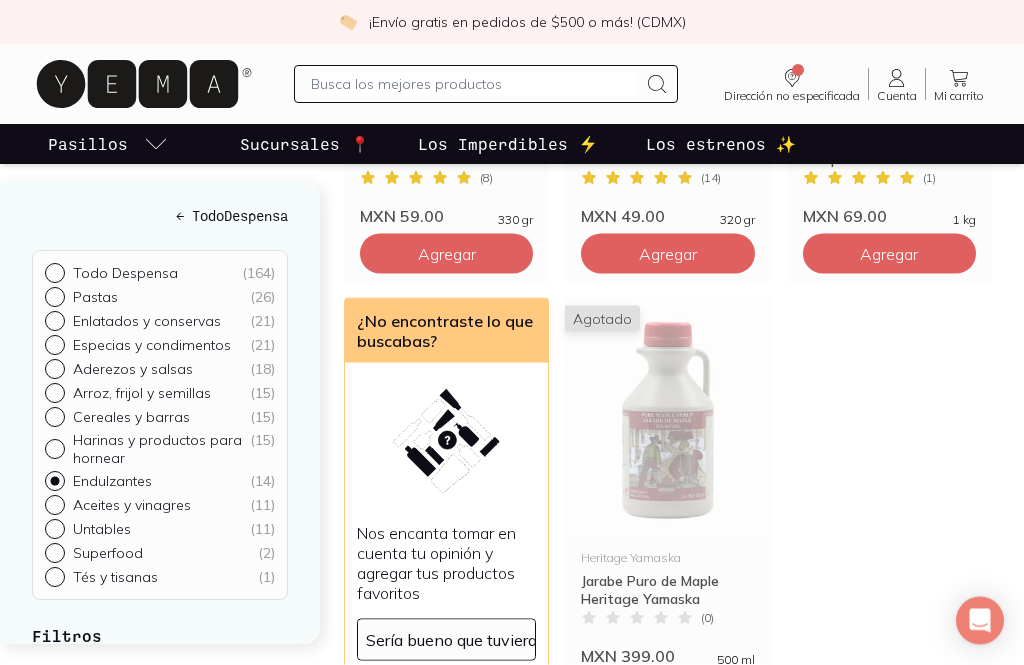 scroll, scrollTop: 1898, scrollLeft: 0, axis: vertical 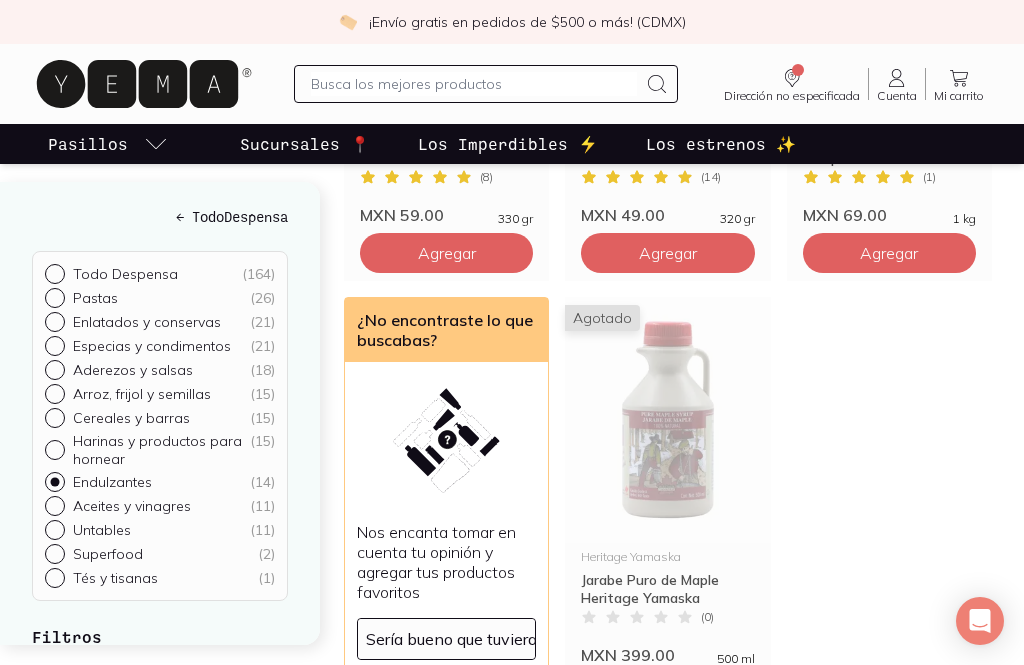click on "Aceites y vinagres ( 11 )" at bounding box center (53, 504) 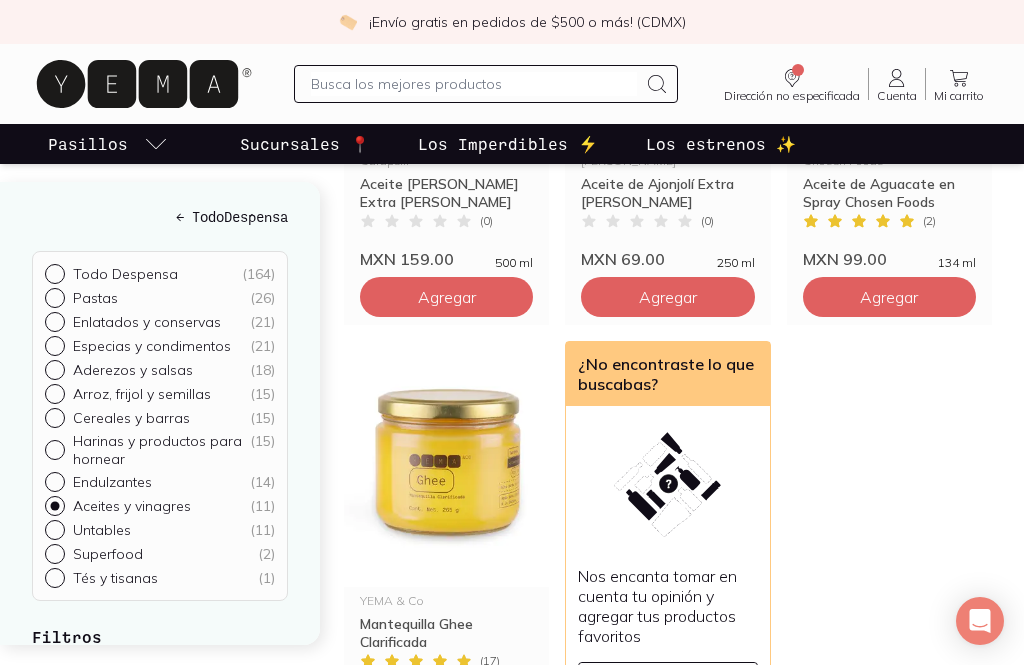 scroll, scrollTop: 1415, scrollLeft: 0, axis: vertical 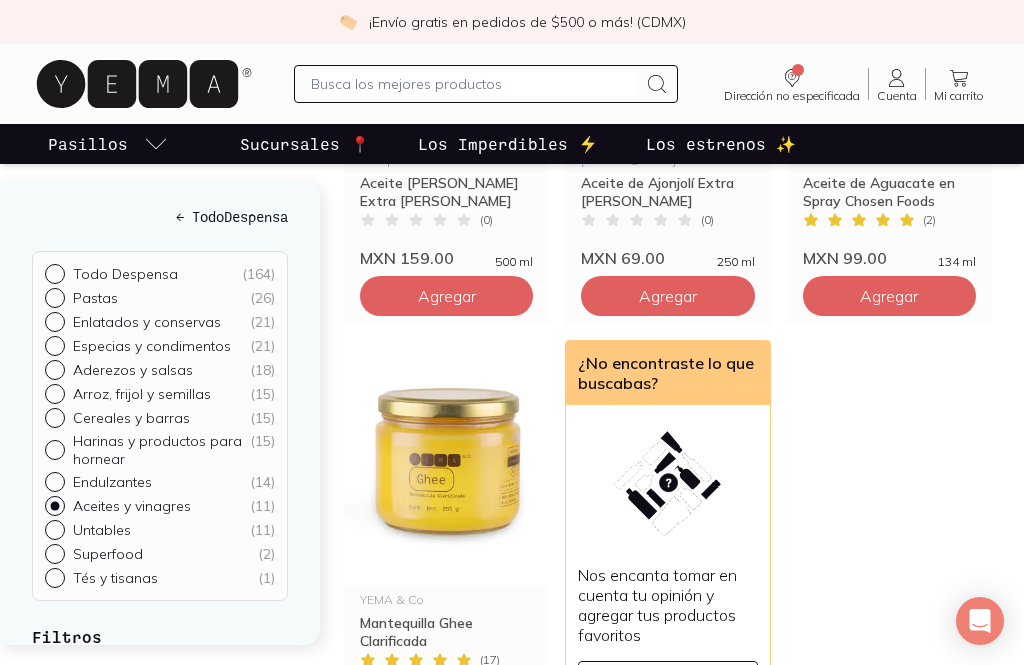click on "Untables ( 11 )" at bounding box center (53, 528) 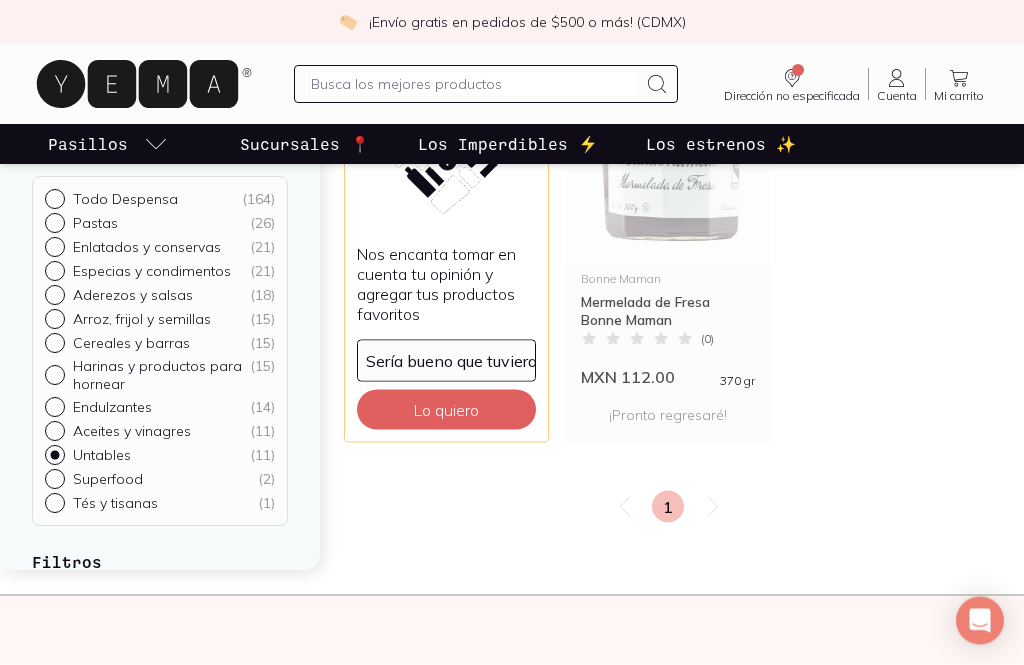 scroll, scrollTop: 1737, scrollLeft: 0, axis: vertical 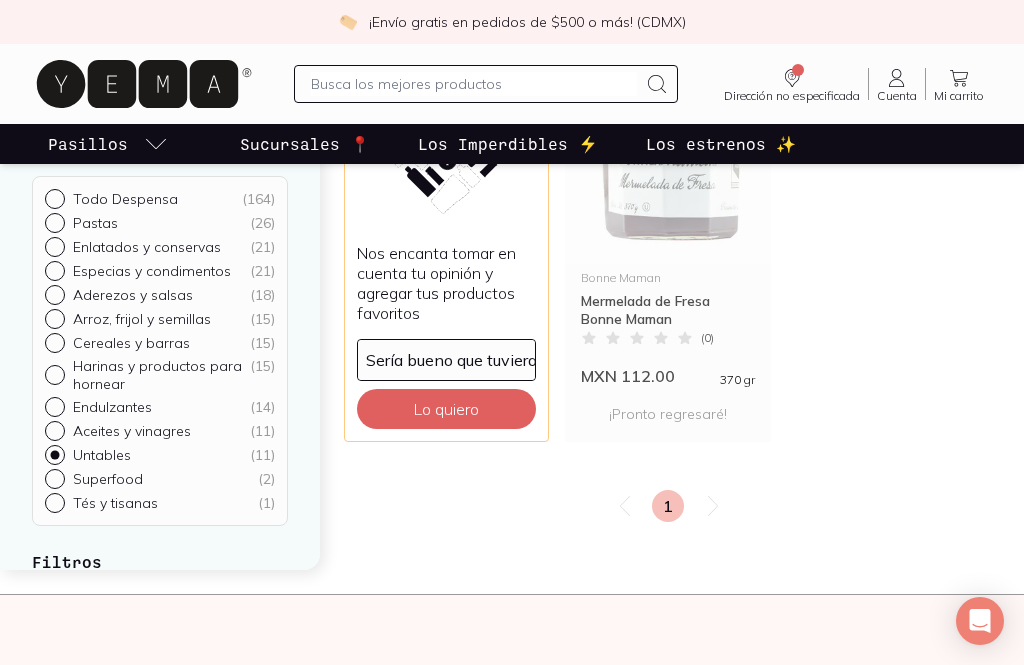 click on "Superfood ( 2 )" at bounding box center (53, 477) 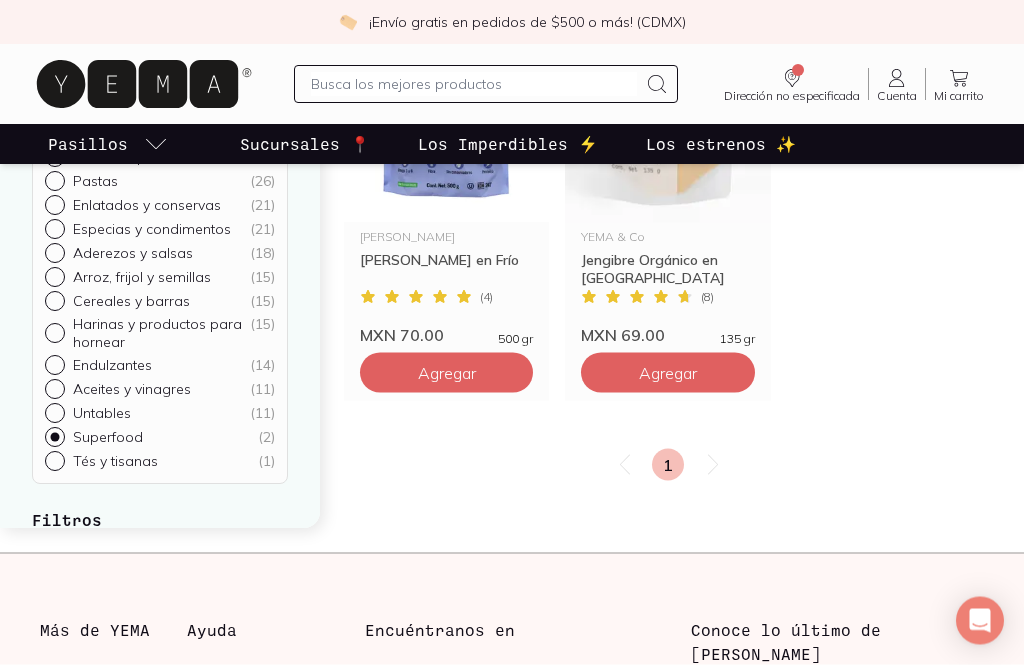 scroll, scrollTop: 459, scrollLeft: 0, axis: vertical 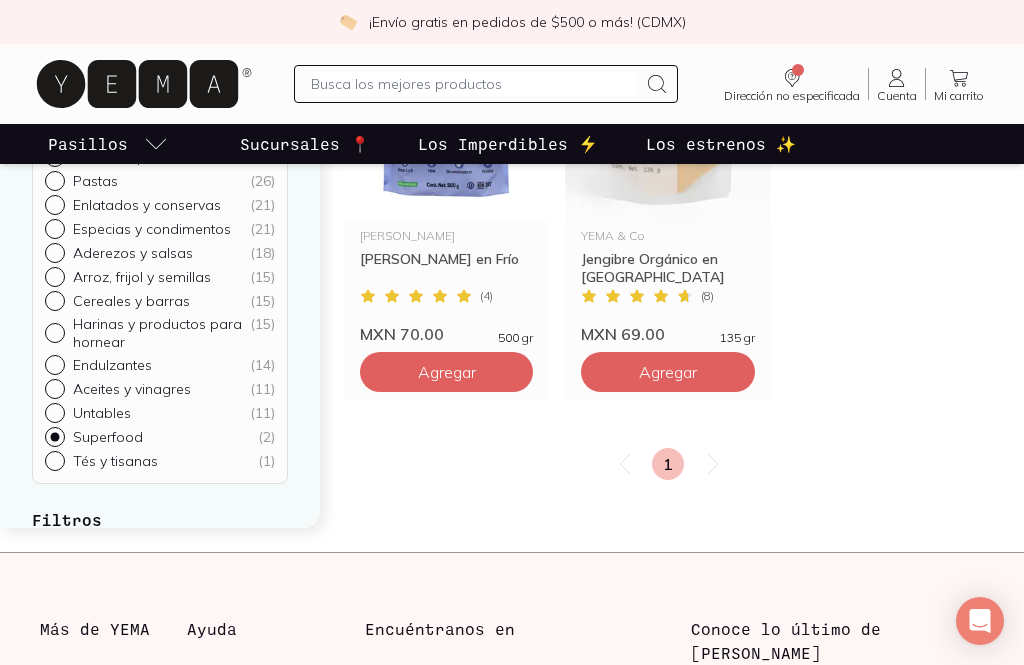 click on "Tés y tisanas ( 1 )" at bounding box center (53, 459) 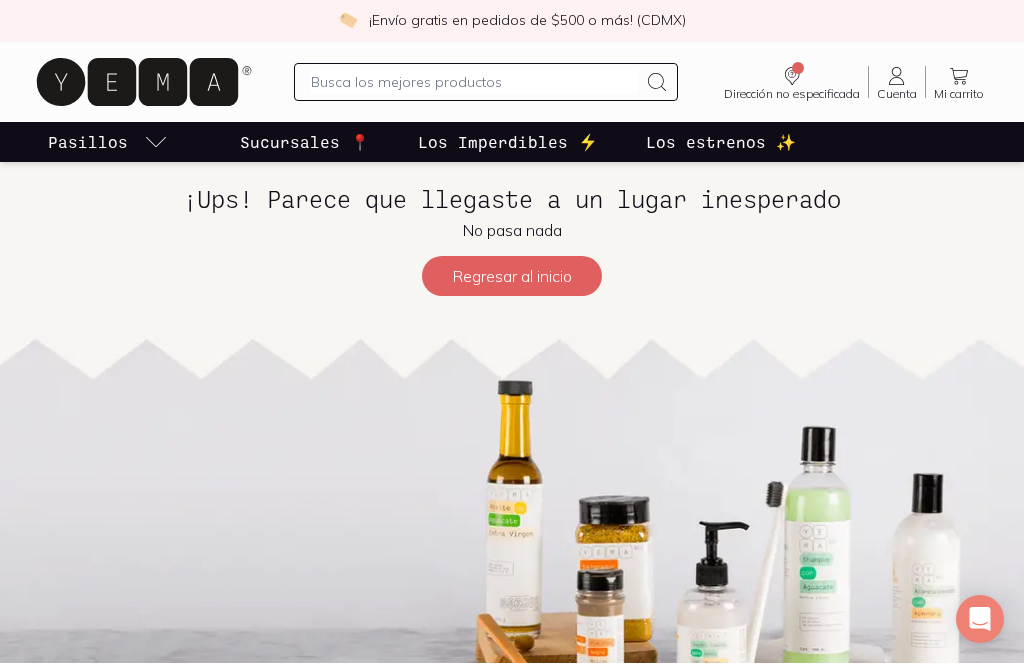 scroll, scrollTop: 3, scrollLeft: 0, axis: vertical 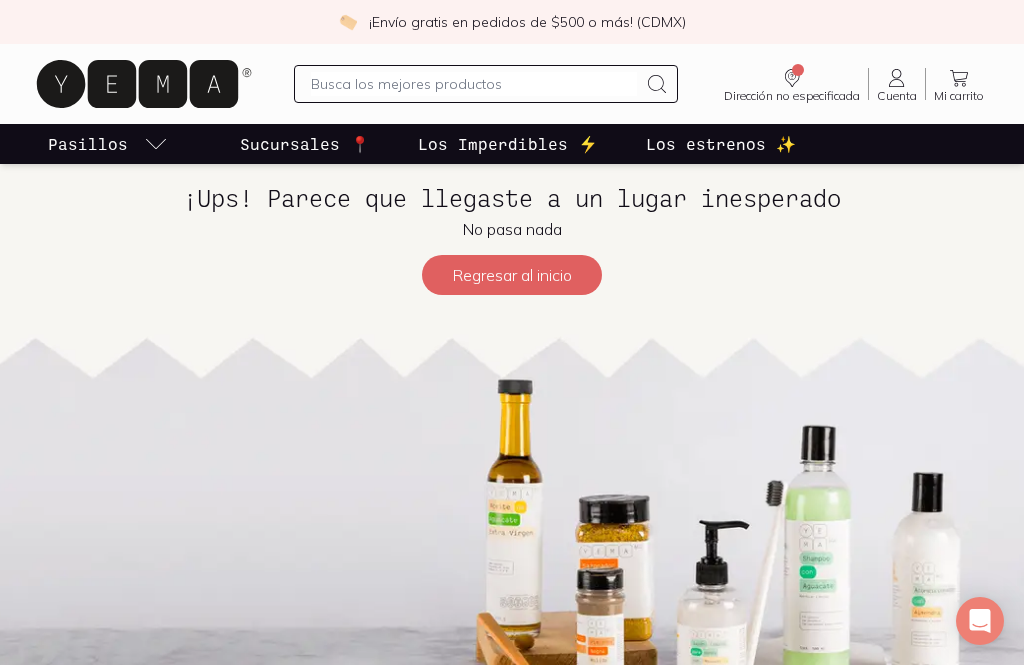 click on "Regresar al inicio" at bounding box center (512, 275) 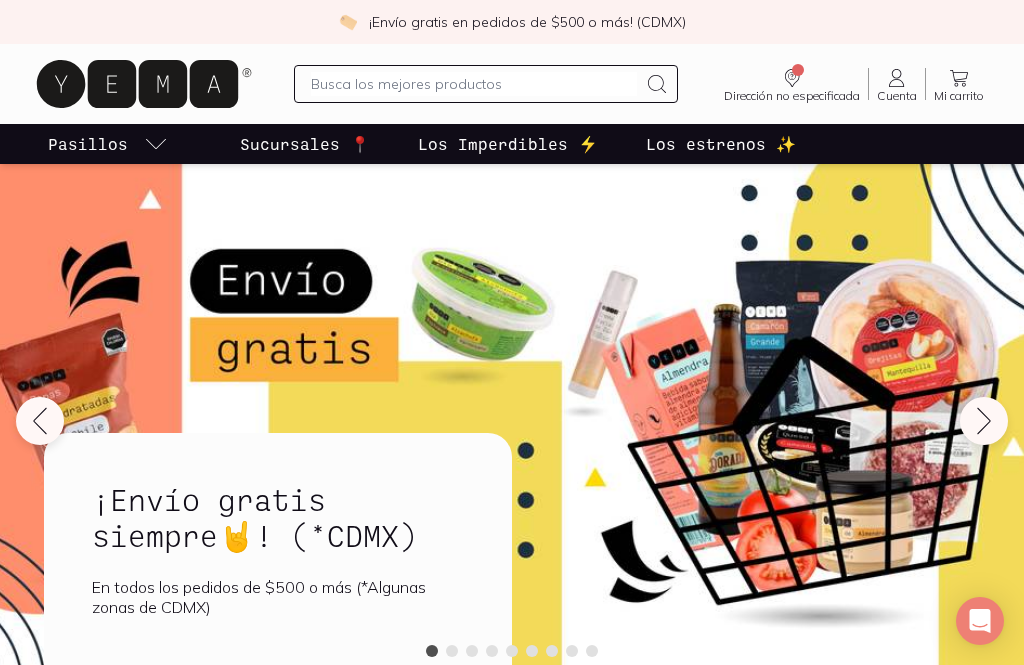 click 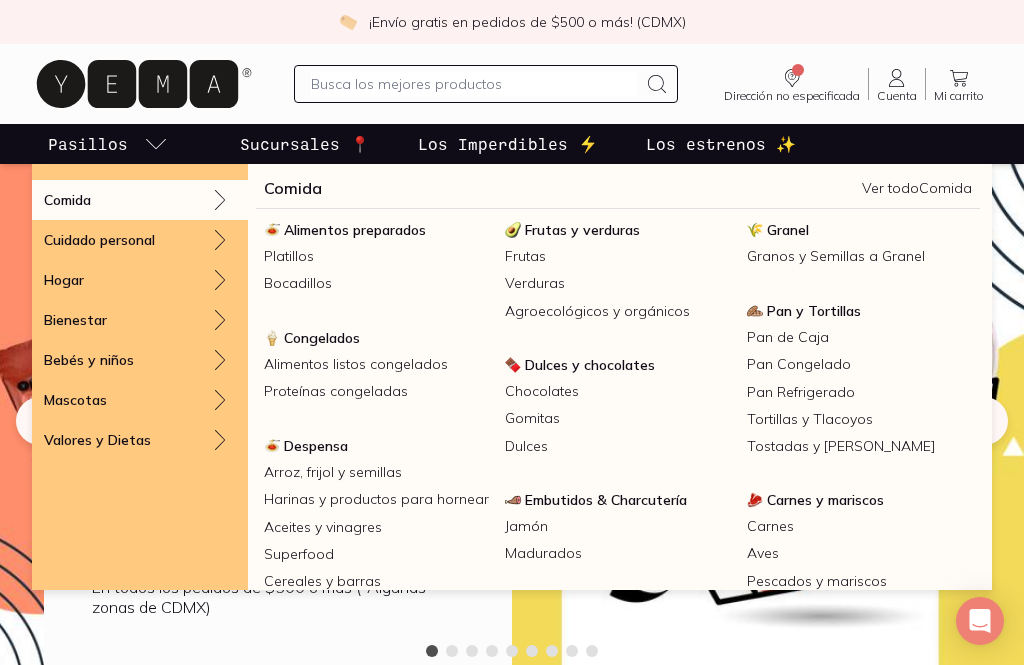 scroll, scrollTop: 0, scrollLeft: 0, axis: both 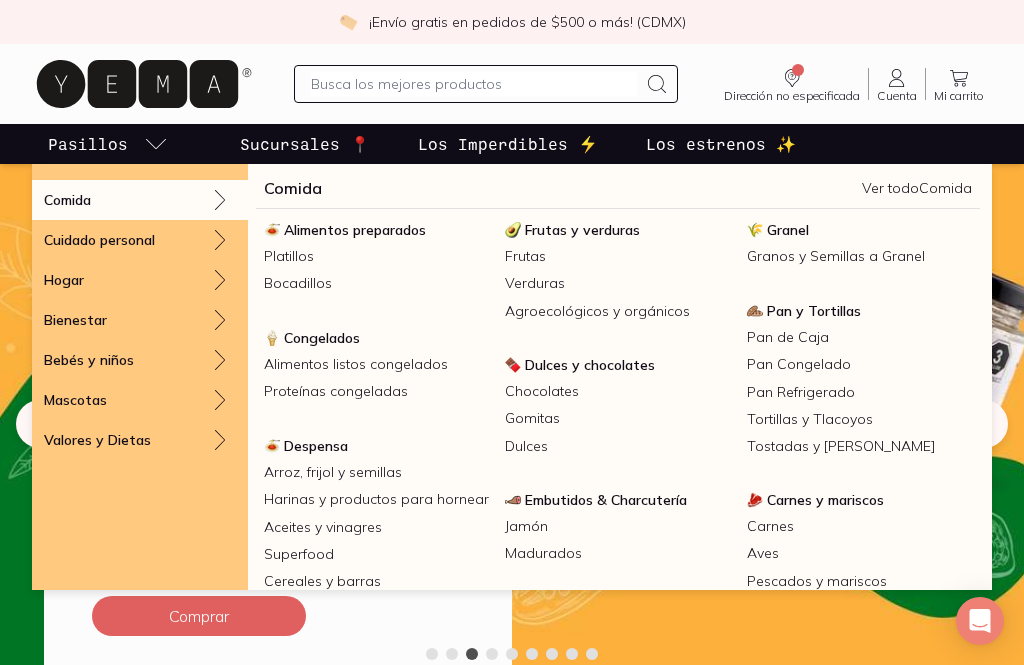 click on "Ver todo  Comida" at bounding box center (917, 188) 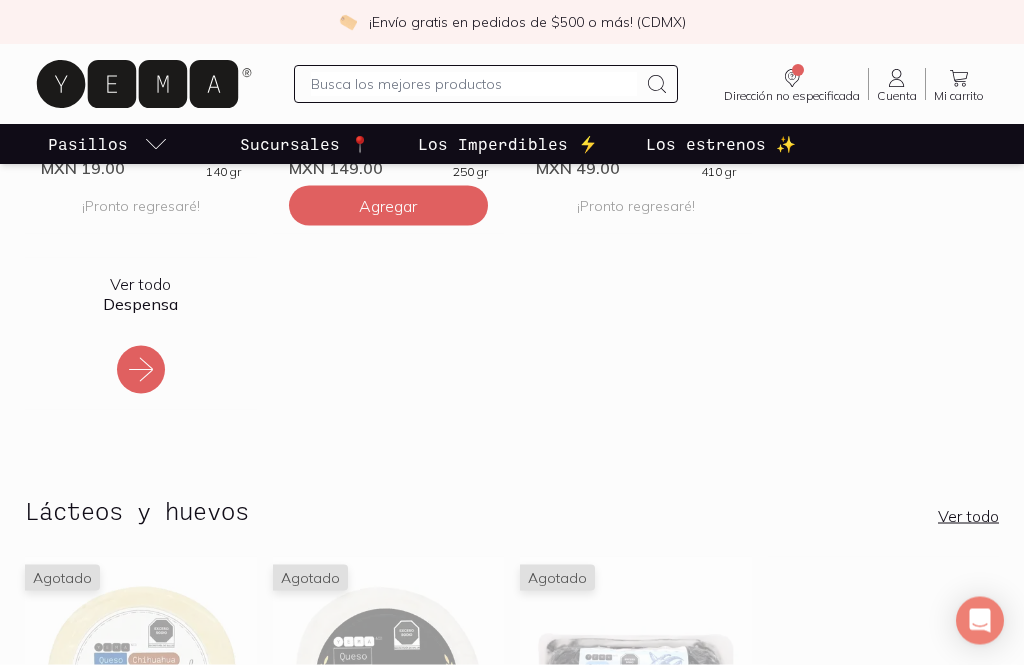 scroll, scrollTop: 795, scrollLeft: 0, axis: vertical 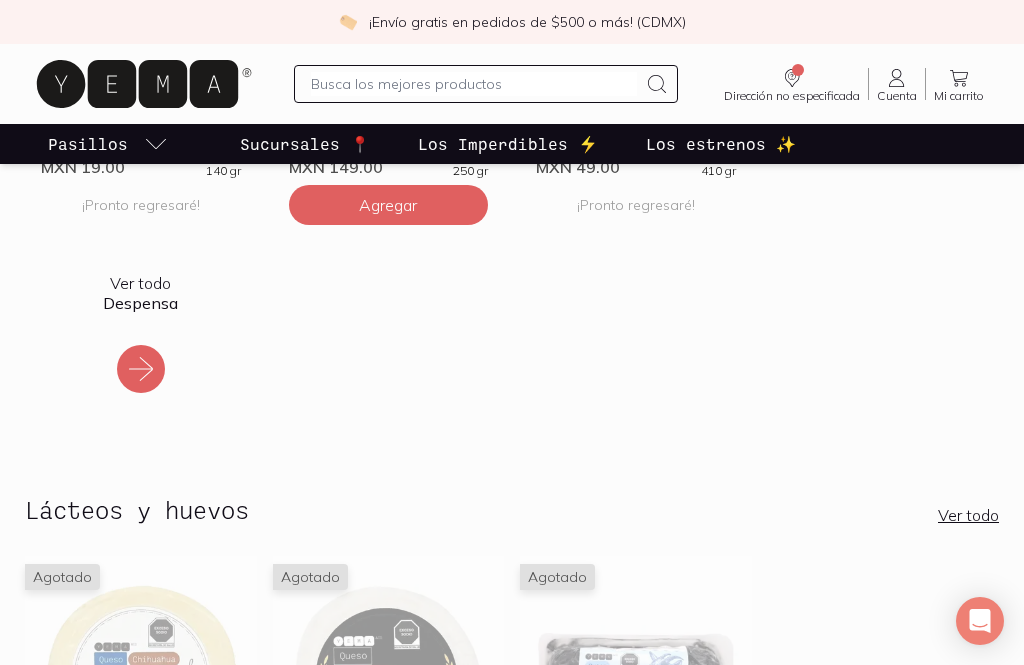 click 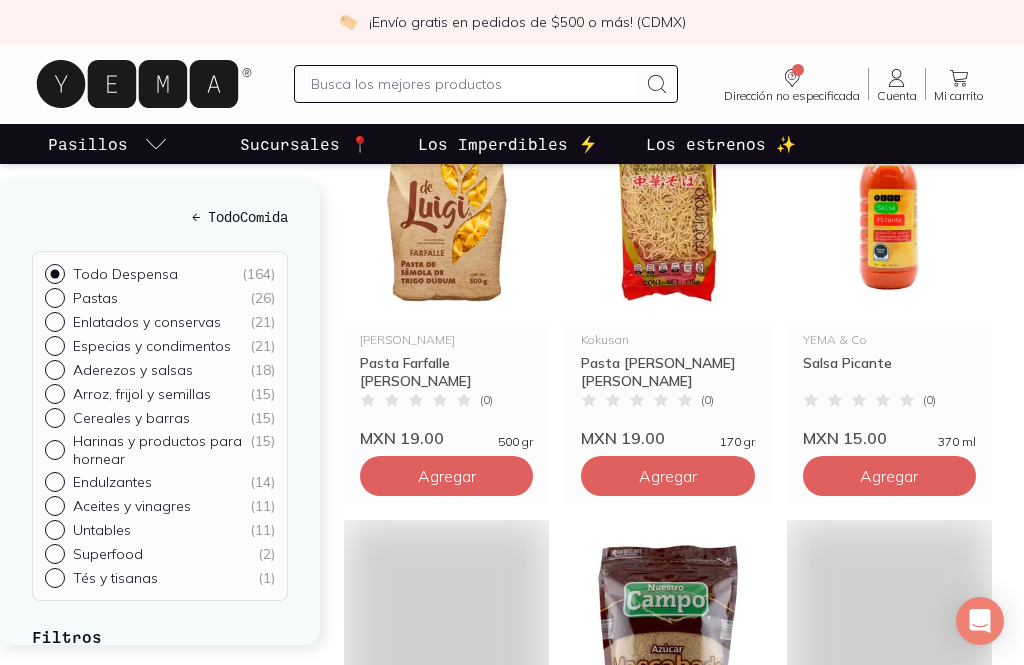 scroll, scrollTop: 188, scrollLeft: 0, axis: vertical 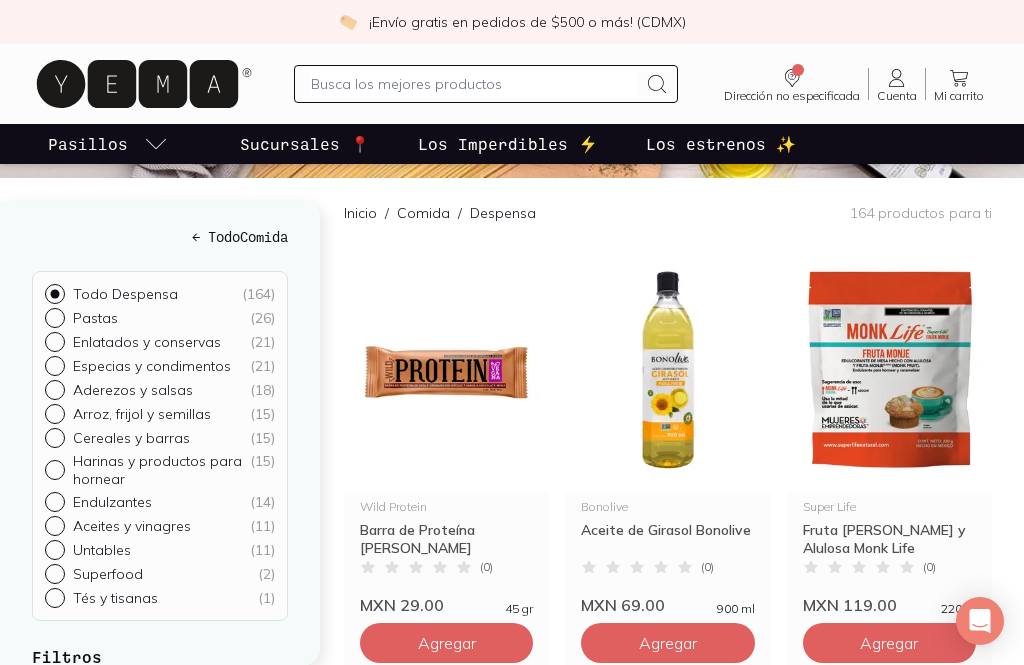 click on "Aderezos y salsas ( 18 )" at bounding box center (53, 388) 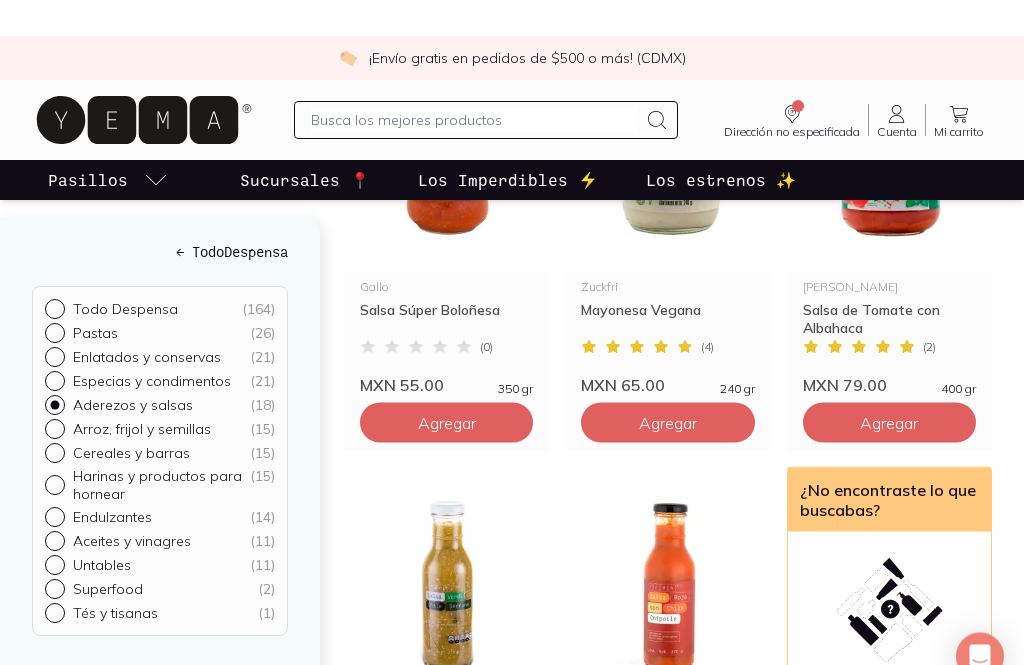scroll, scrollTop: 2197, scrollLeft: 0, axis: vertical 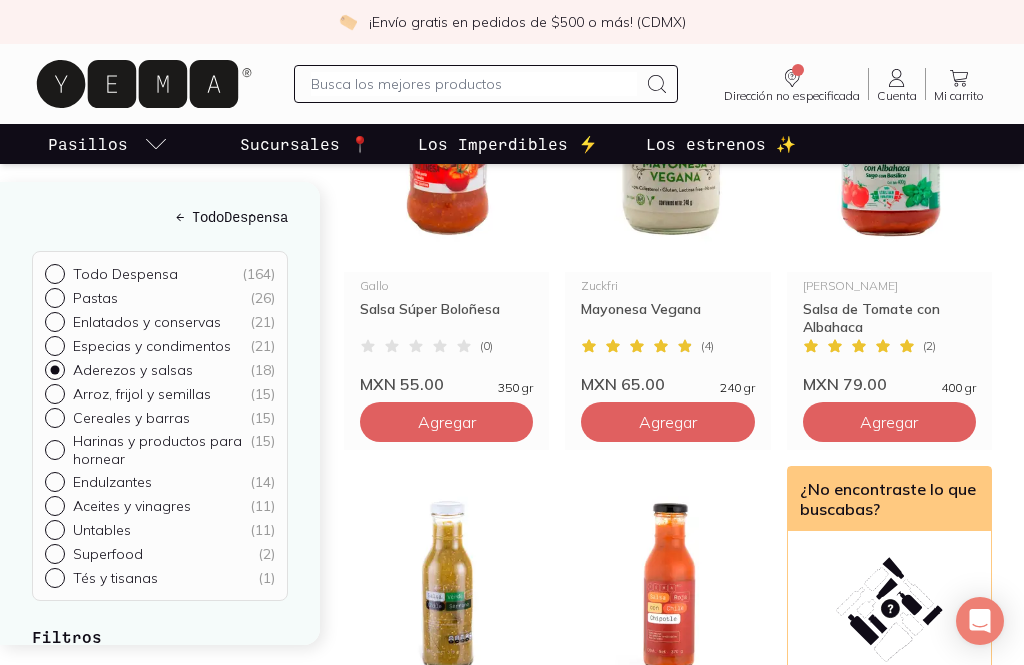 click on "Especias y condimentos ( 21 )" at bounding box center (53, 344) 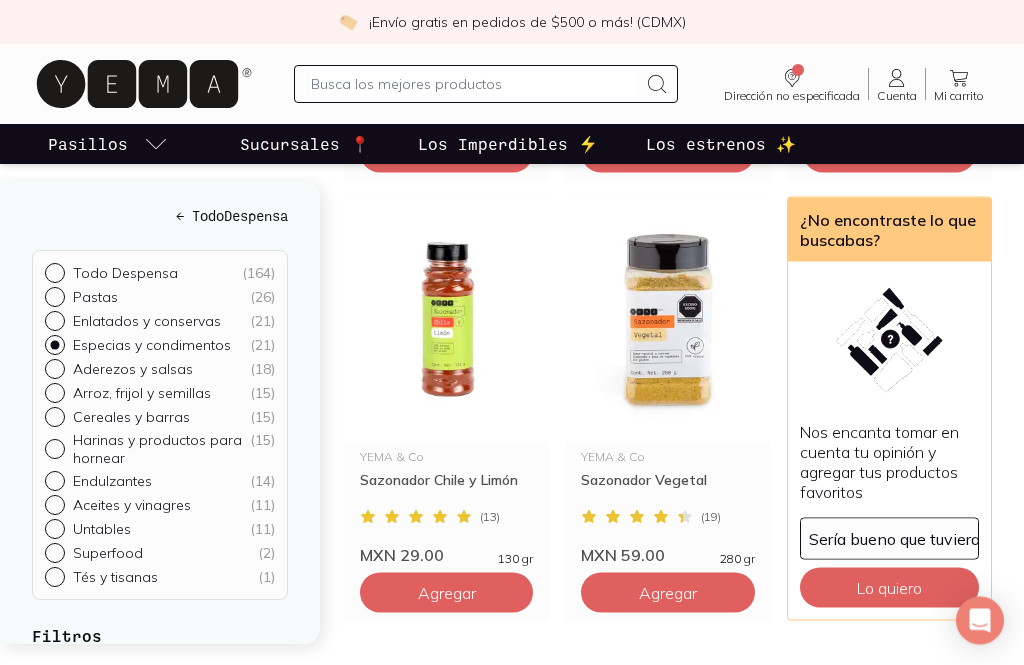 scroll, scrollTop: 2878, scrollLeft: 0, axis: vertical 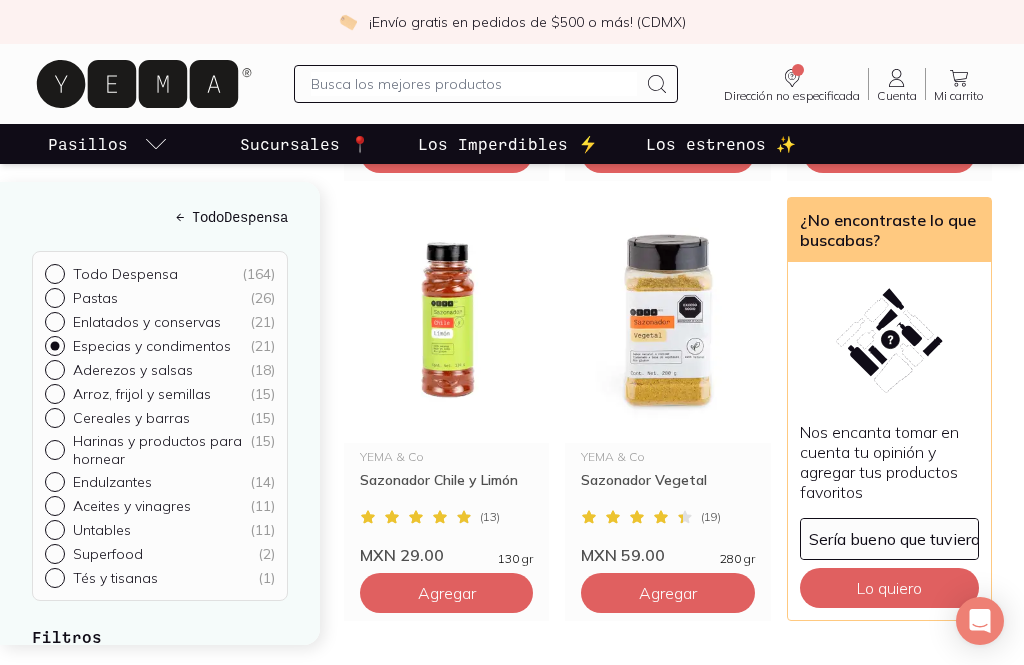 click on "Enlatados y conservas ( 21 )" at bounding box center [53, 320] 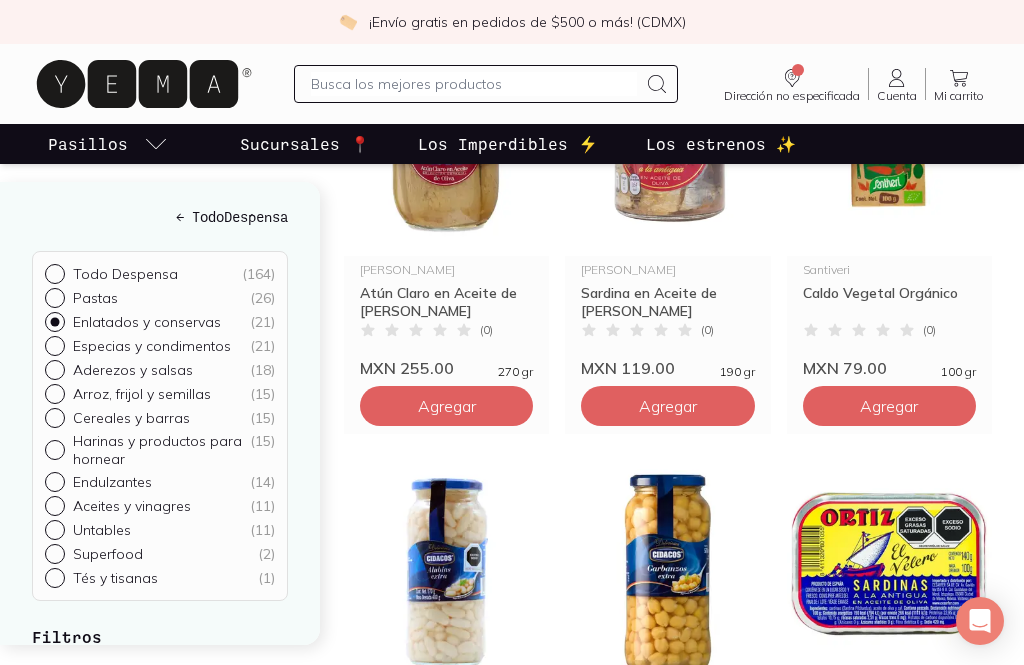scroll, scrollTop: 1458, scrollLeft: 0, axis: vertical 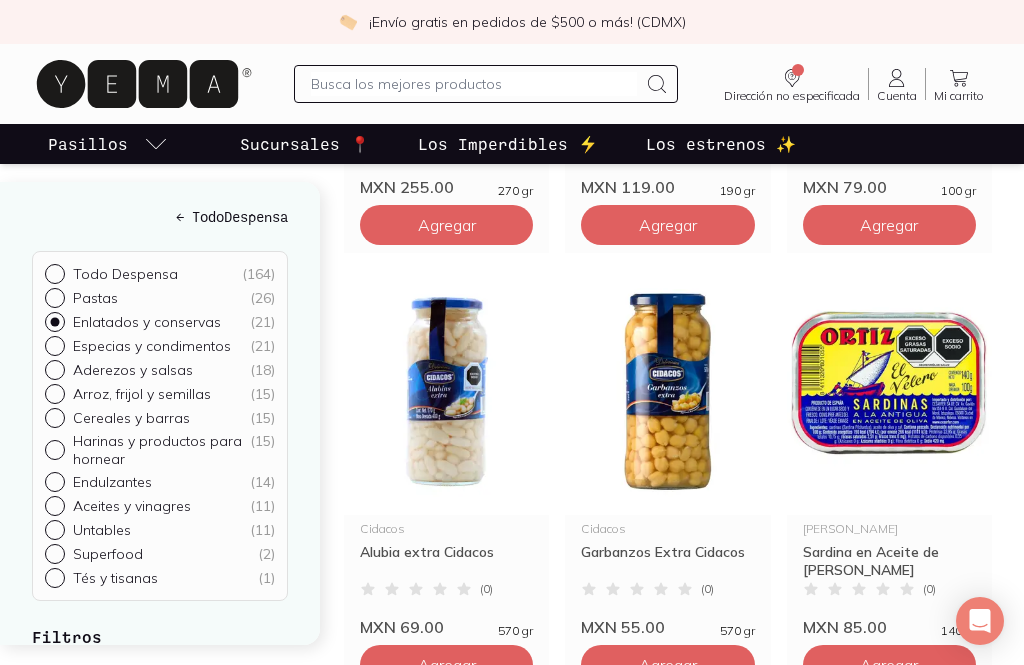 click on "Inicio / Comida / Despensa / Enlatados y conservas 21   productos para ti [PERSON_NAME] Deshuesada en Aceite [PERSON_NAME] Ro... Sardina Deshuesada en Aceite de [PERSON_NAME] ( 0 ) MXN 69.00 125 gr Agregar Tuny Atún aceite [PERSON_NAME] pouch Tuny ( 0 ) MXN 25.00 75 gr Agregar [PERSON_NAME] Frijoles Refritos Bayos Sin Grasa [PERSON_NAME]... Frijoles Refritos Bayos Sin Grasa [PERSON_NAME] ( 0 ) MXN 19.00 430 gr Agregar [PERSON_NAME] Frijol Refrito Negro  [PERSON_NAME] ( 0 ) MXN 15.00 400 gr Agregar Nuestro Campo Elote Dorado Nuestro Campo ( 0 ) MXN 15.00 430 gr Agregar Tuny Atún Bajo en [GEOGRAPHIC_DATA] en Pouch Tuny ( 0 ) MXN 19.00 75 gr Agregar [PERSON_NAME] Atún Claro en Aceite de [PERSON_NAME] ( 0 ) MXN 255.00 270 gr [PERSON_NAME] en Aceite de [PERSON_NAME] ( 0 ) MXN 119.00 190 gr Agregar Santiveri Caldo Vegetal Orgánico ( 0 ) MXN 79.00 100 gr Agregar Cidacos Alubia extra Cidacos ( 0 ) MXN 69.00 570 gr Agregar Cidacos Garbanzos Extra Cidacos ( 0 ) MXN 55.00 570 gr Agregar [PERSON_NAME] en Aceite de [PERSON_NAME] ( 0 ) MXN 85.00 140 gr [PERSON_NAME] ( 0 ) ( 0" at bounding box center (684, 510) 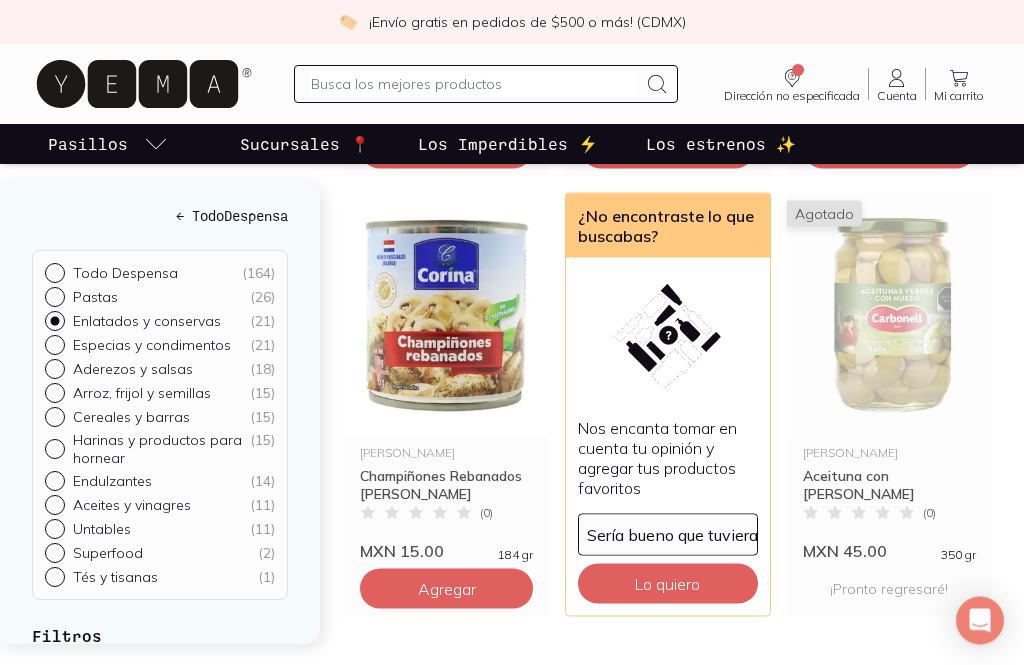 scroll, scrollTop: 2855, scrollLeft: 0, axis: vertical 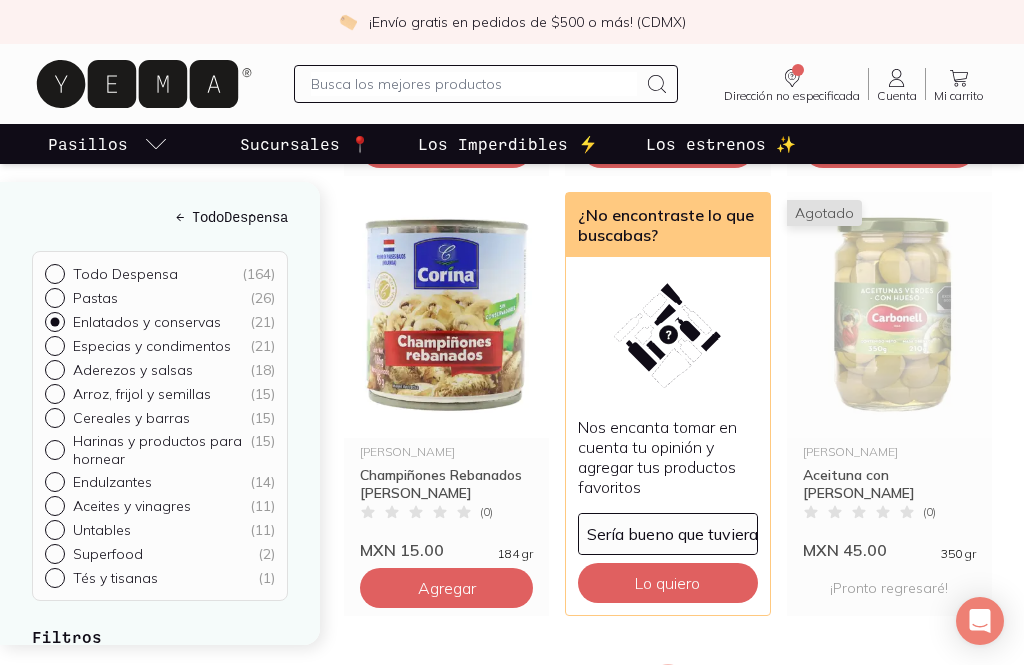 click on "Pastas" at bounding box center (95, 298) 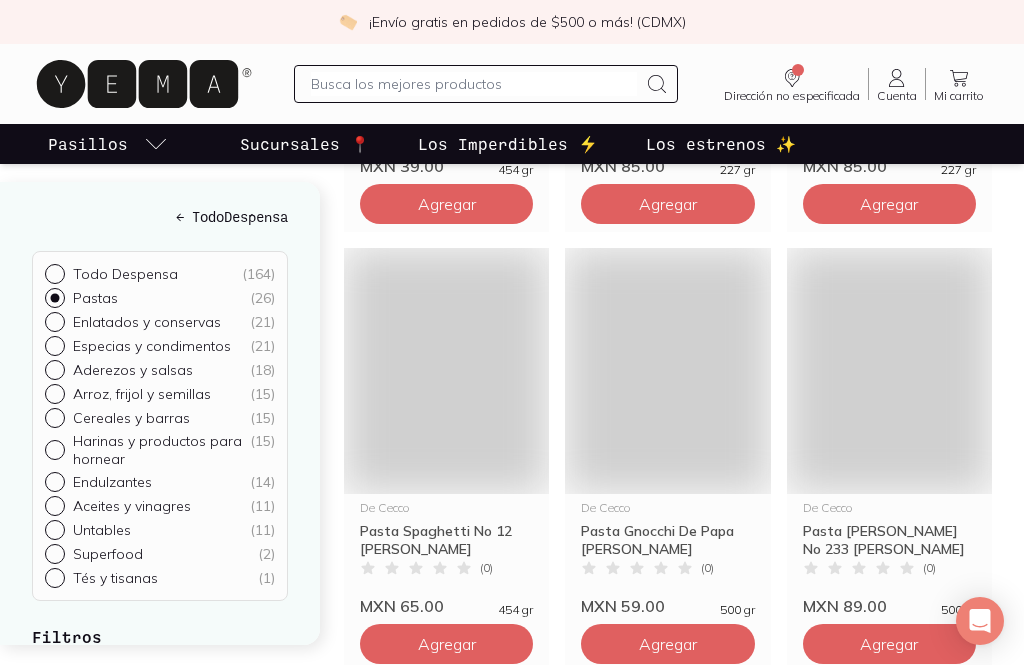 scroll, scrollTop: 98, scrollLeft: 0, axis: vertical 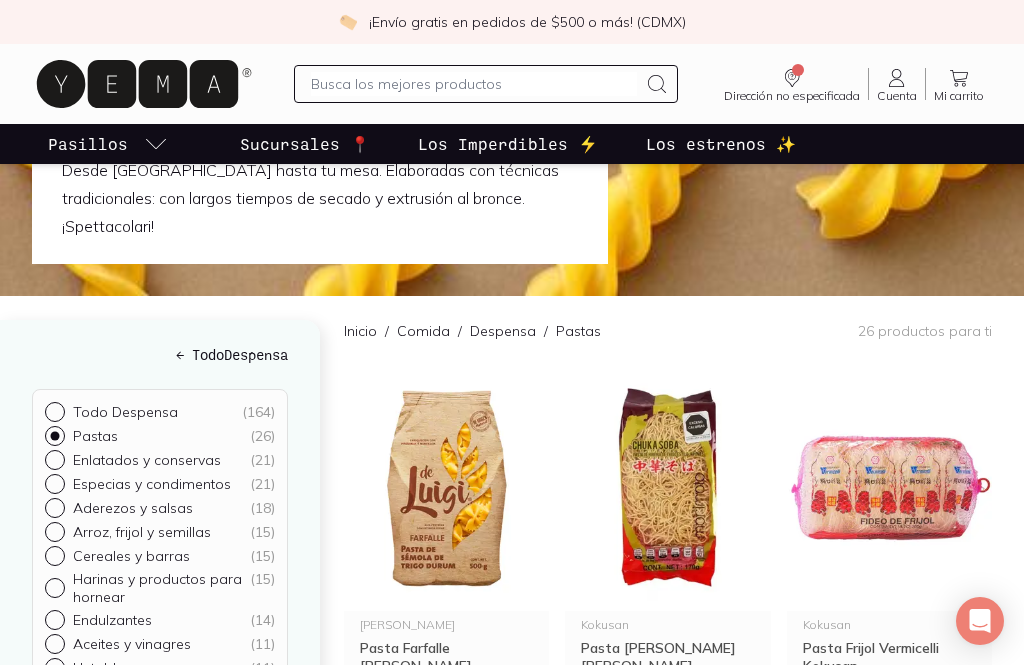 click at bounding box center [889, 488] 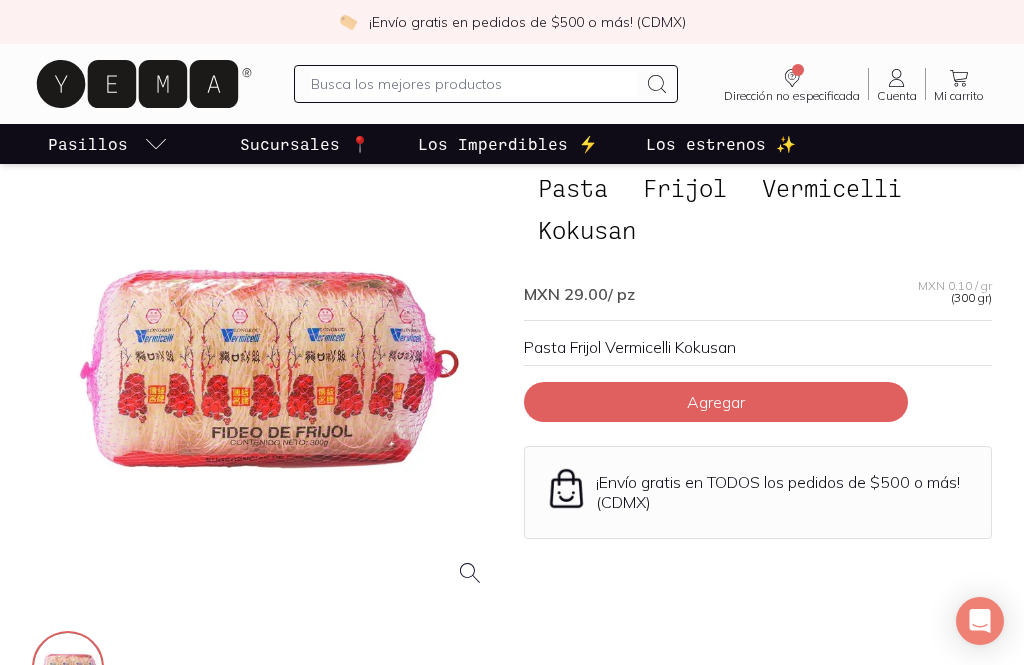 scroll, scrollTop: 0, scrollLeft: 0, axis: both 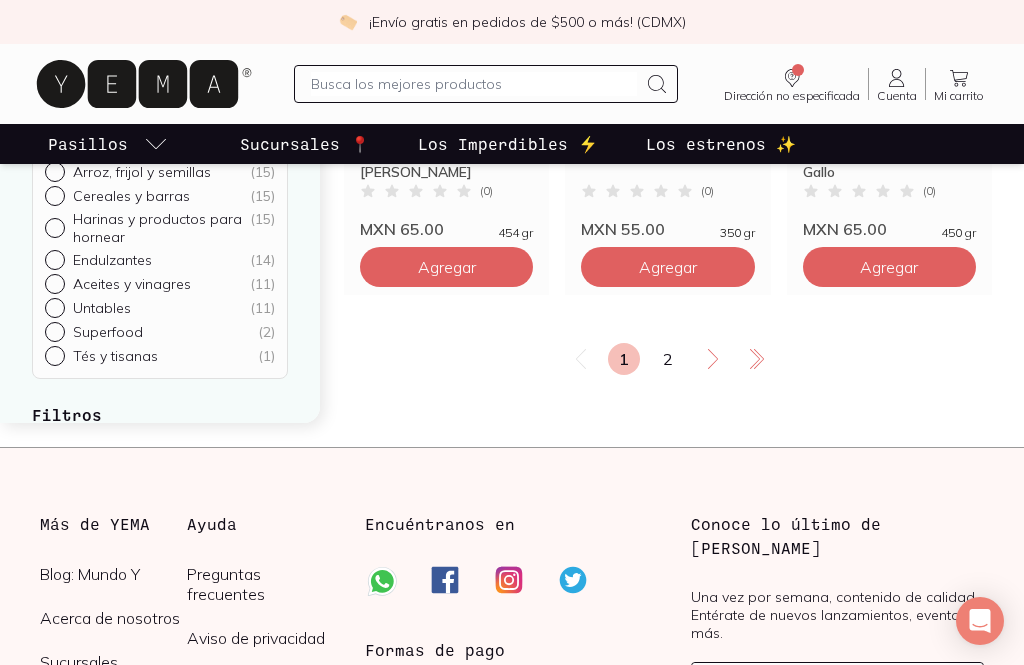 click on "2" at bounding box center [668, 359] 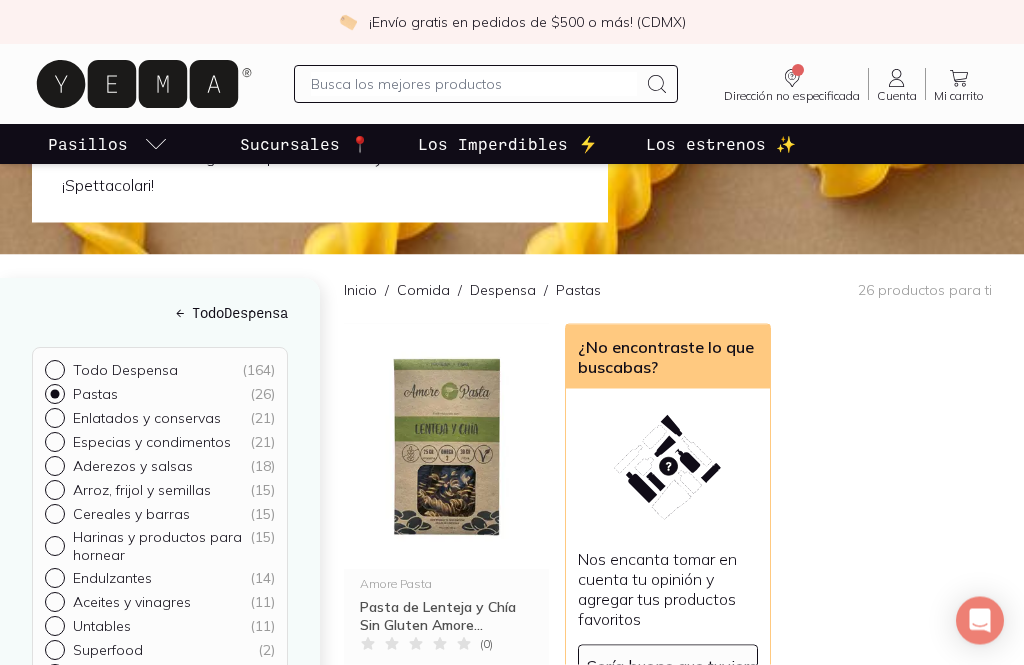 scroll, scrollTop: 136, scrollLeft: 0, axis: vertical 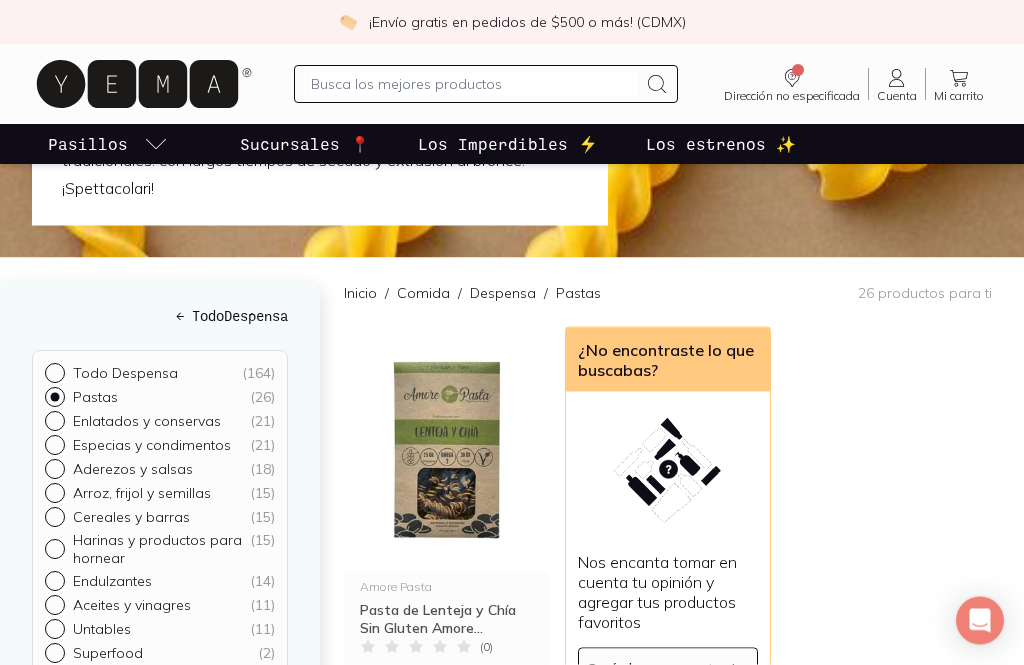click on "Todo Despensa" at bounding box center [125, 374] 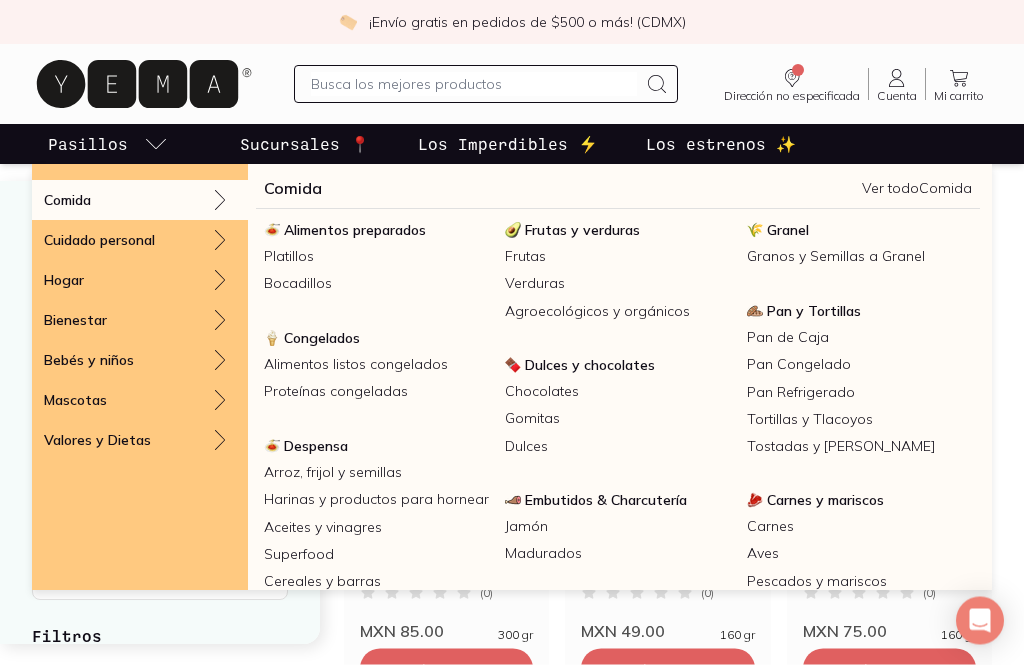 scroll, scrollTop: 1923, scrollLeft: 0, axis: vertical 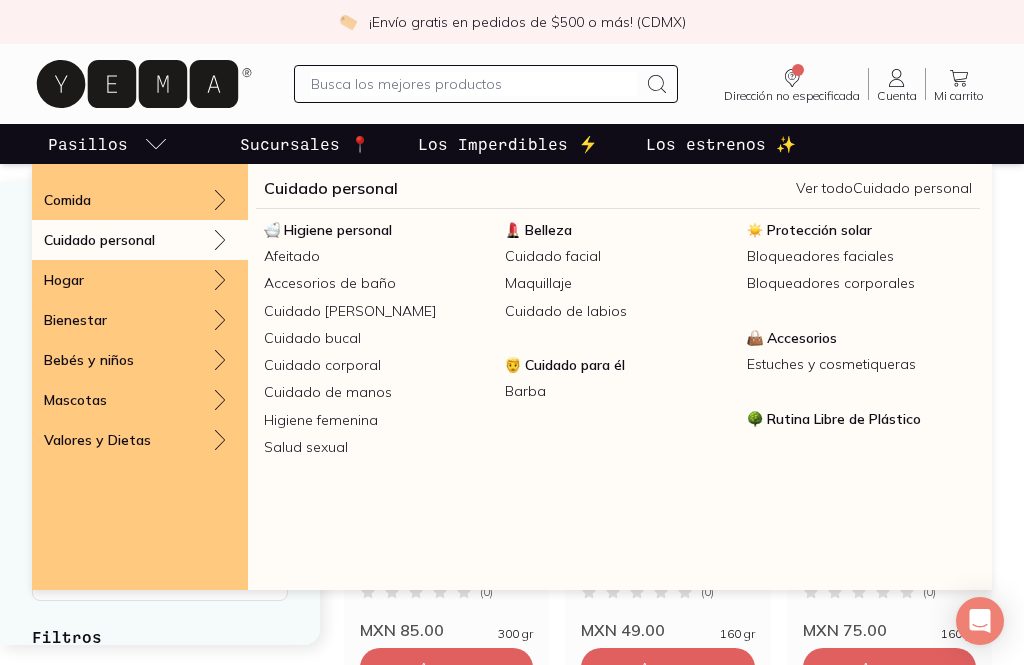 click on "Ver todo  Cuidado personal" at bounding box center [884, 188] 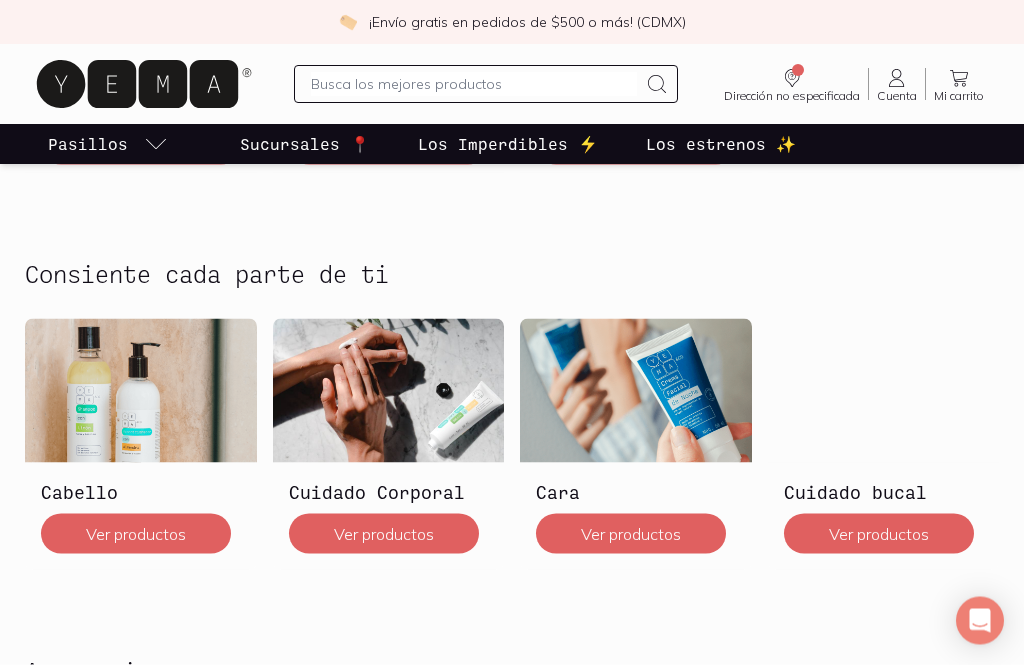 scroll, scrollTop: 1427, scrollLeft: 0, axis: vertical 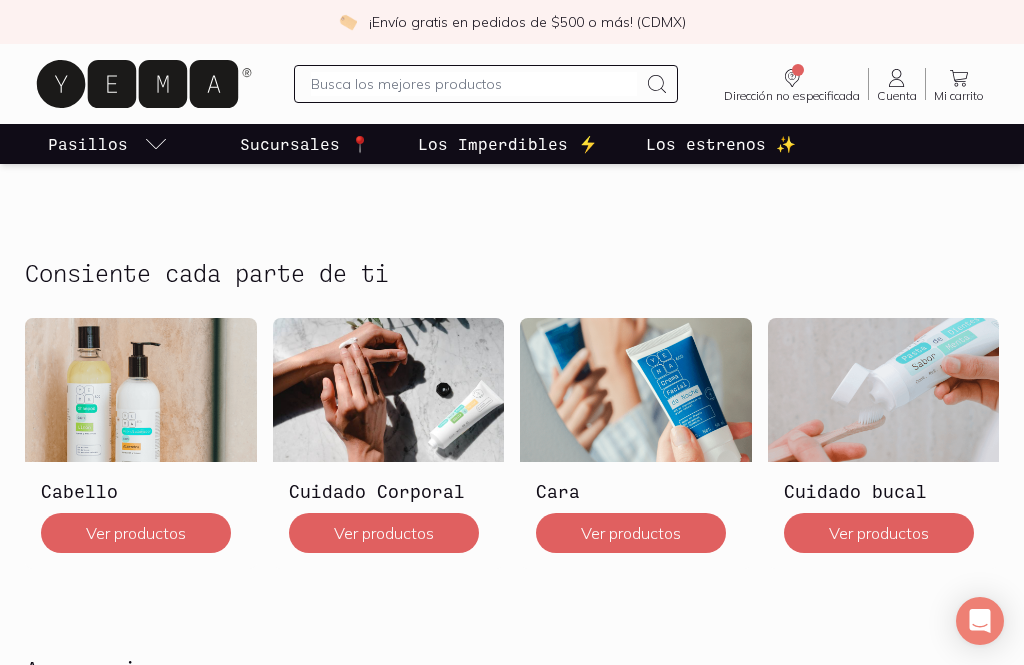 click on "Ver productos" 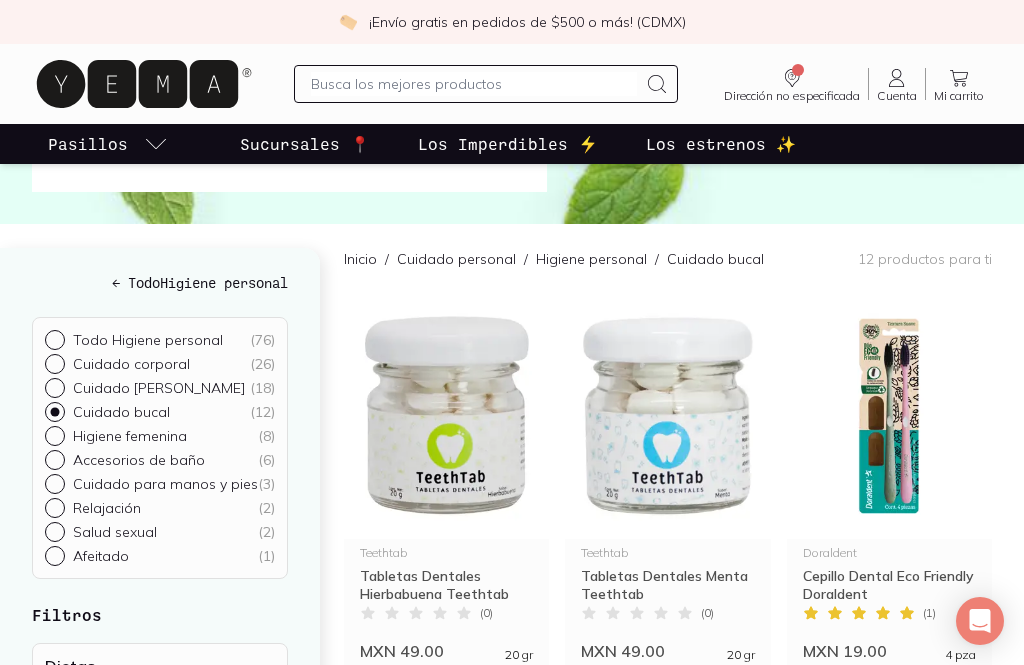 scroll, scrollTop: 112, scrollLeft: 0, axis: vertical 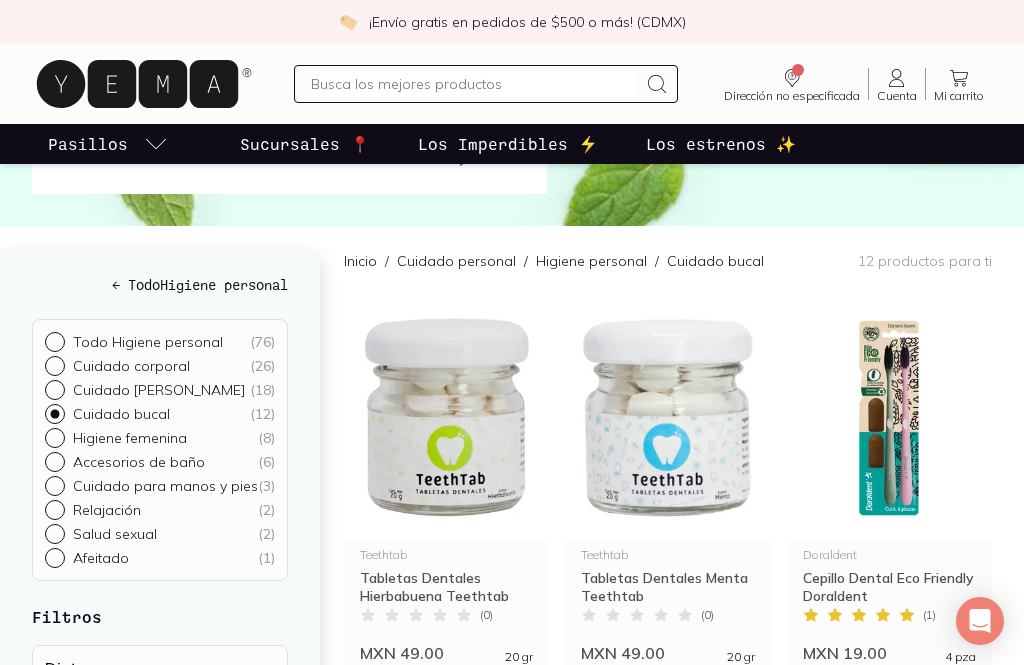 click on "Cuidado corporal ( 26 )" at bounding box center (53, 364) 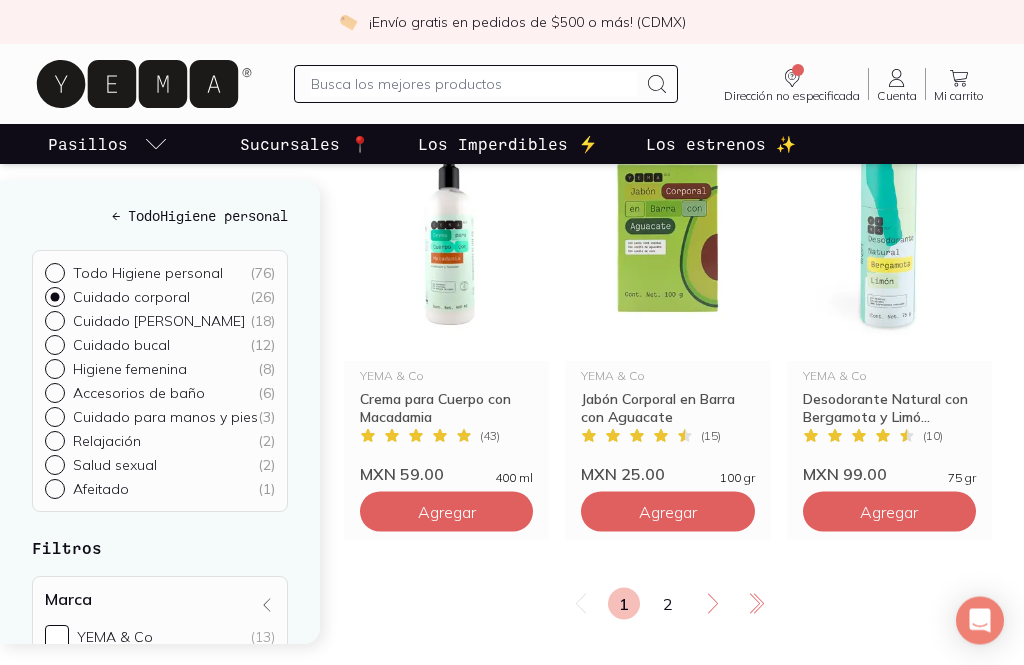 scroll, scrollTop: 3397, scrollLeft: 0, axis: vertical 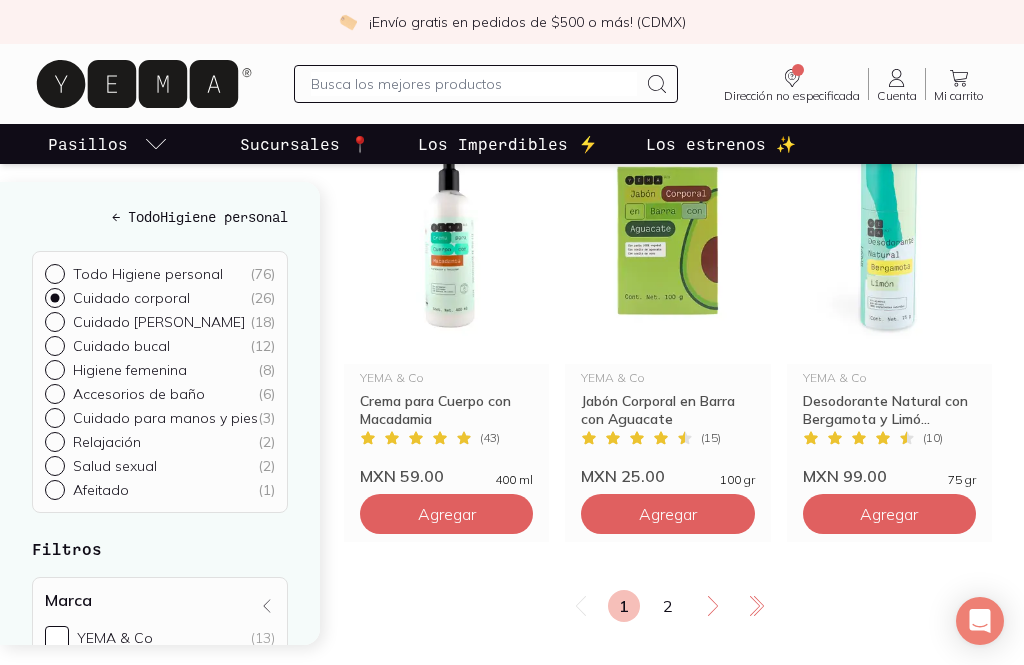 click on "2" at bounding box center (668, 606) 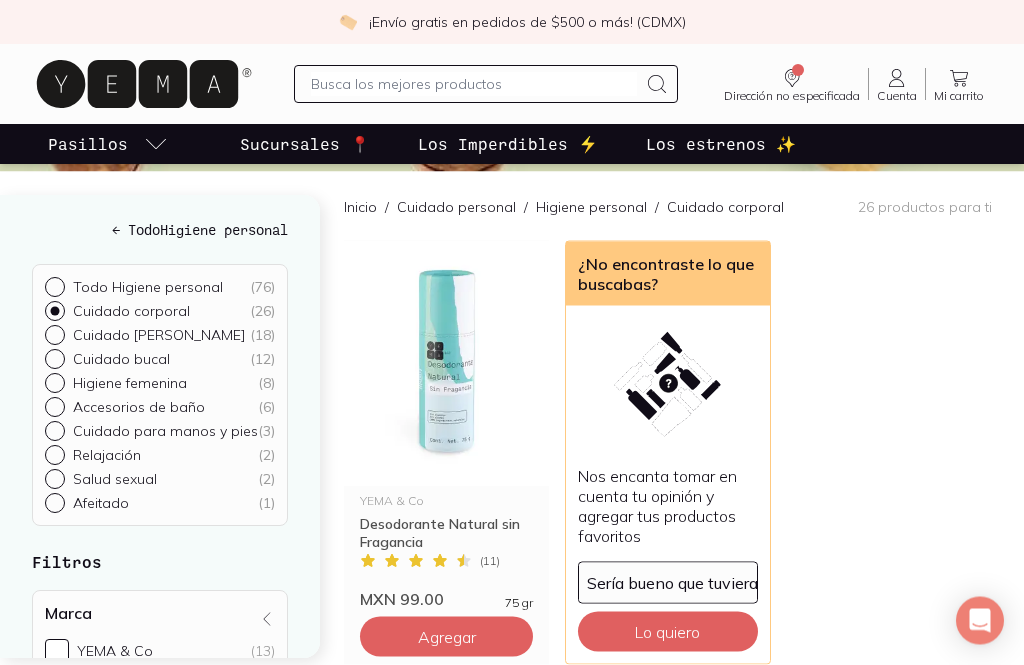 scroll, scrollTop: 195, scrollLeft: 0, axis: vertical 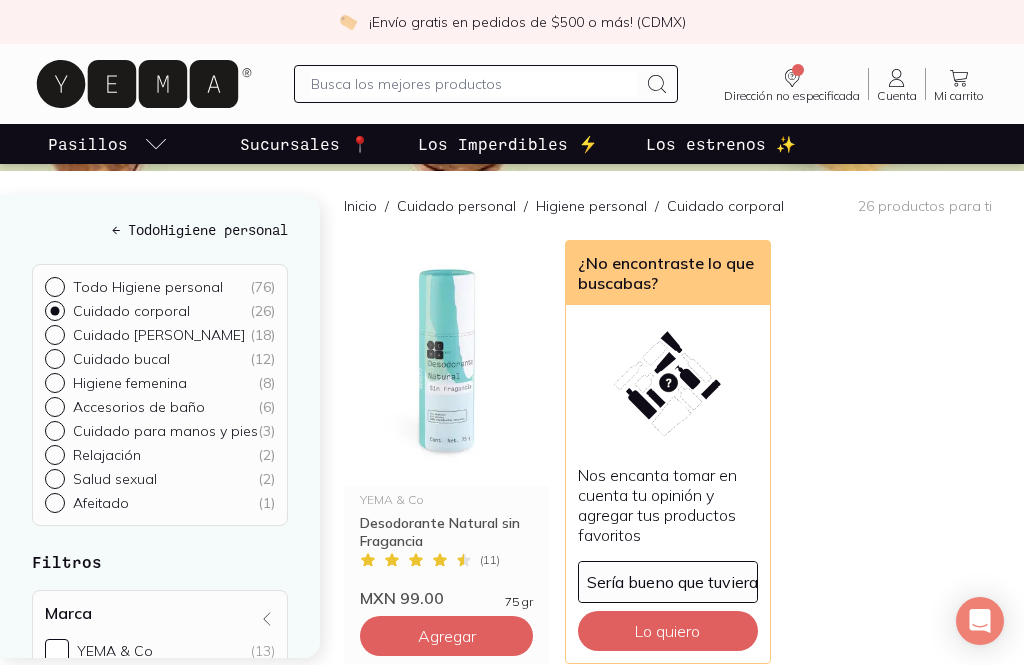 click on "Cuidado [PERSON_NAME] ( 18 )" at bounding box center (53, 333) 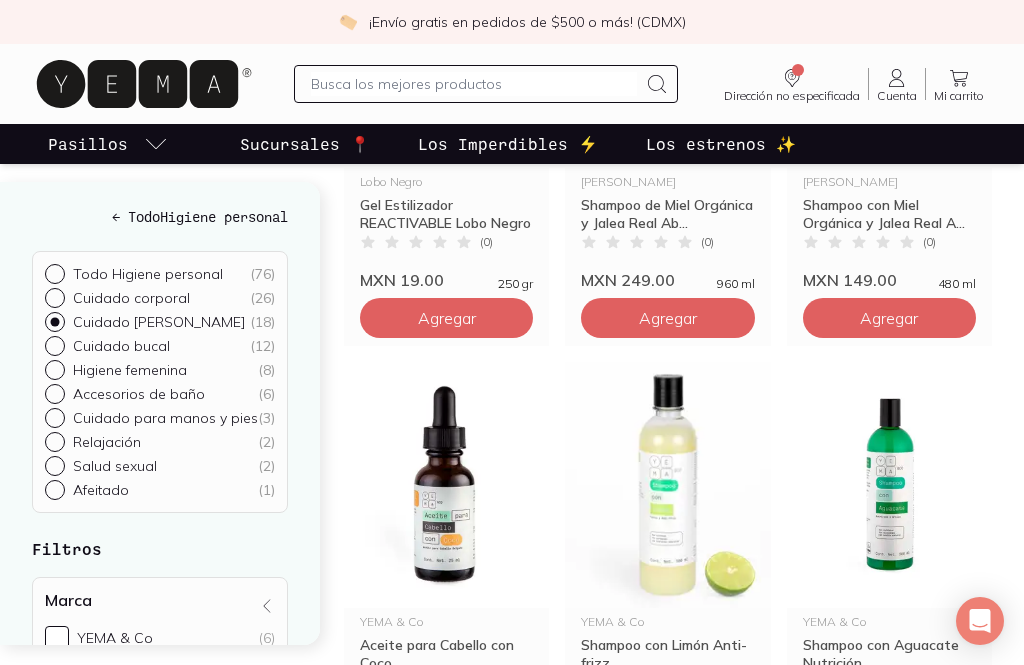 scroll, scrollTop: 1832, scrollLeft: 0, axis: vertical 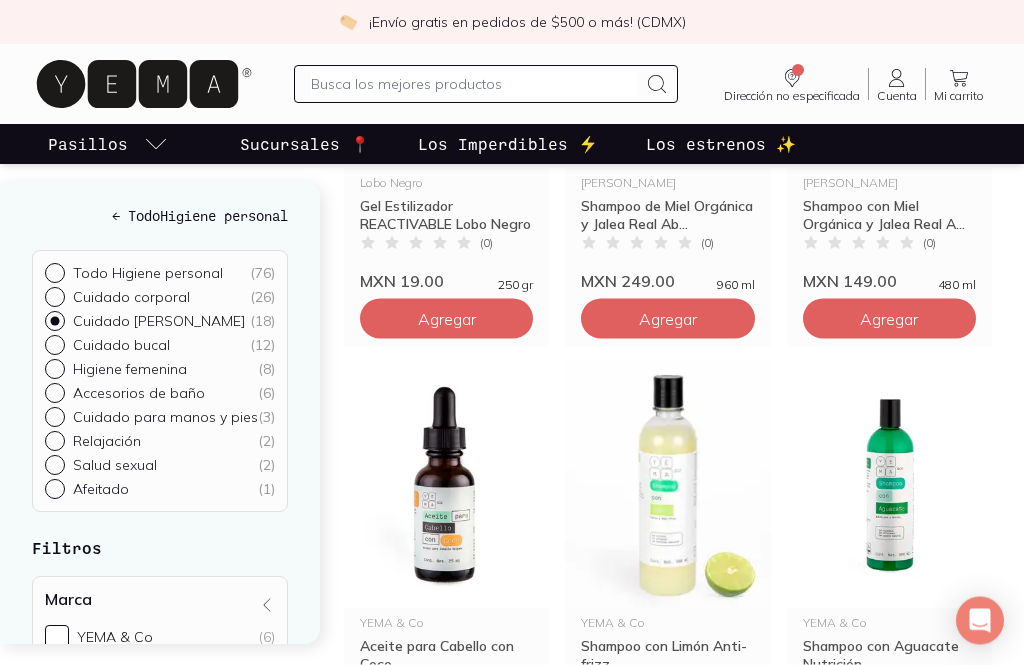 click on "Higiene femenina ( 8 )" at bounding box center (53, 368) 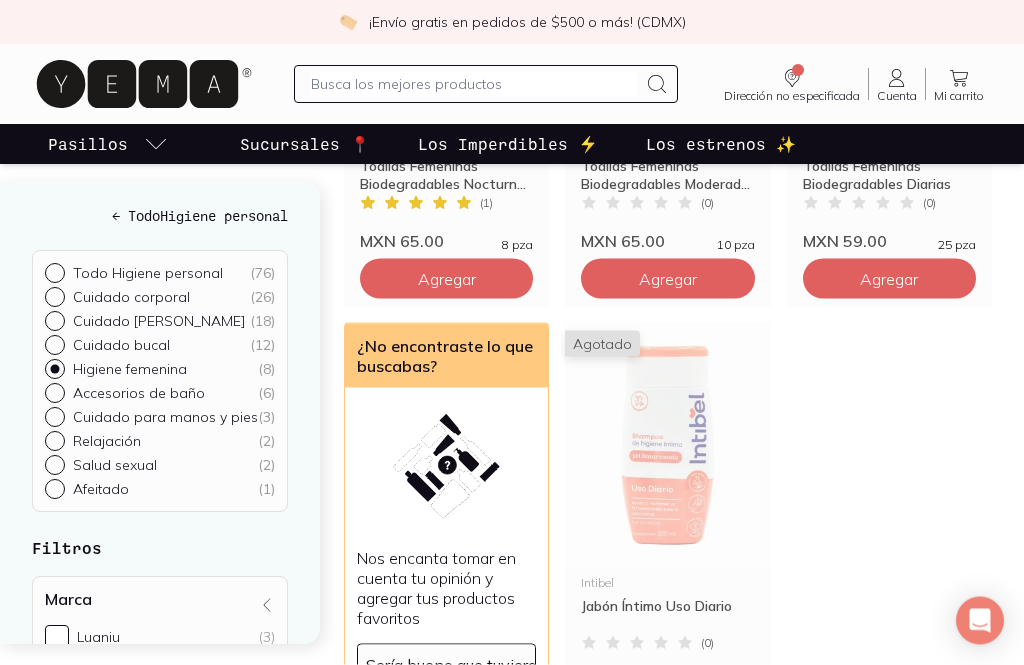 scroll, scrollTop: 963, scrollLeft: 0, axis: vertical 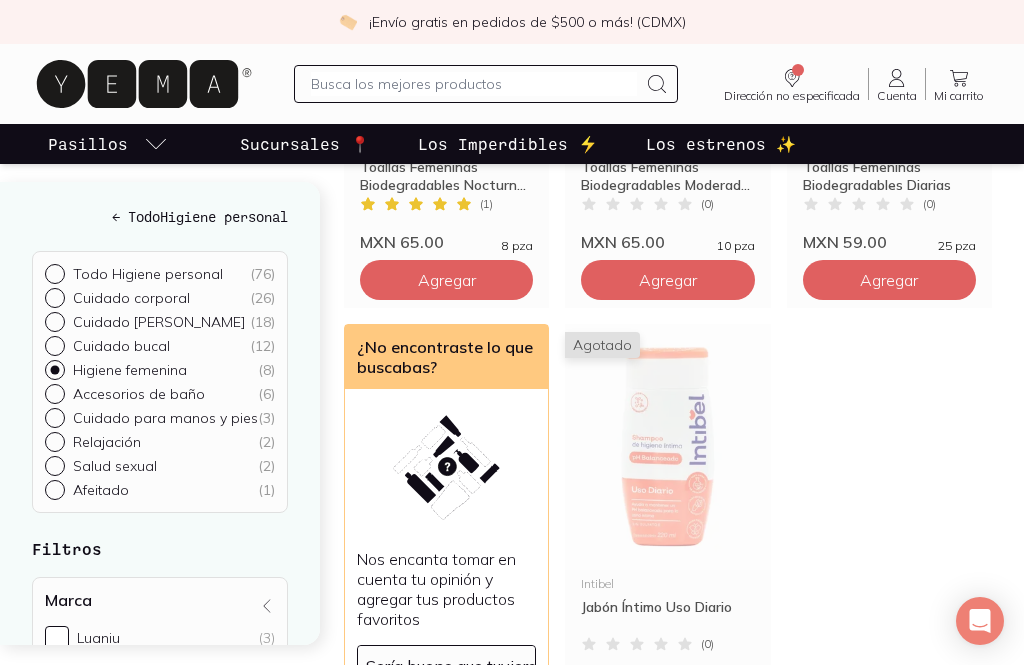click on "Accesorios de baño ( 6 )" at bounding box center (53, 392) 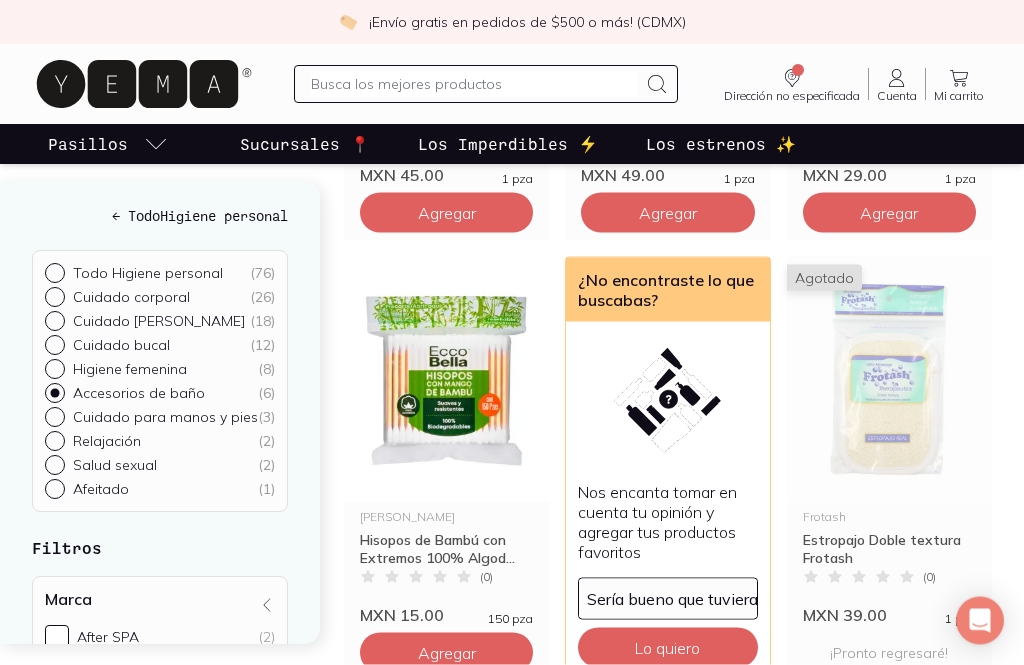 scroll, scrollTop: 563, scrollLeft: 0, axis: vertical 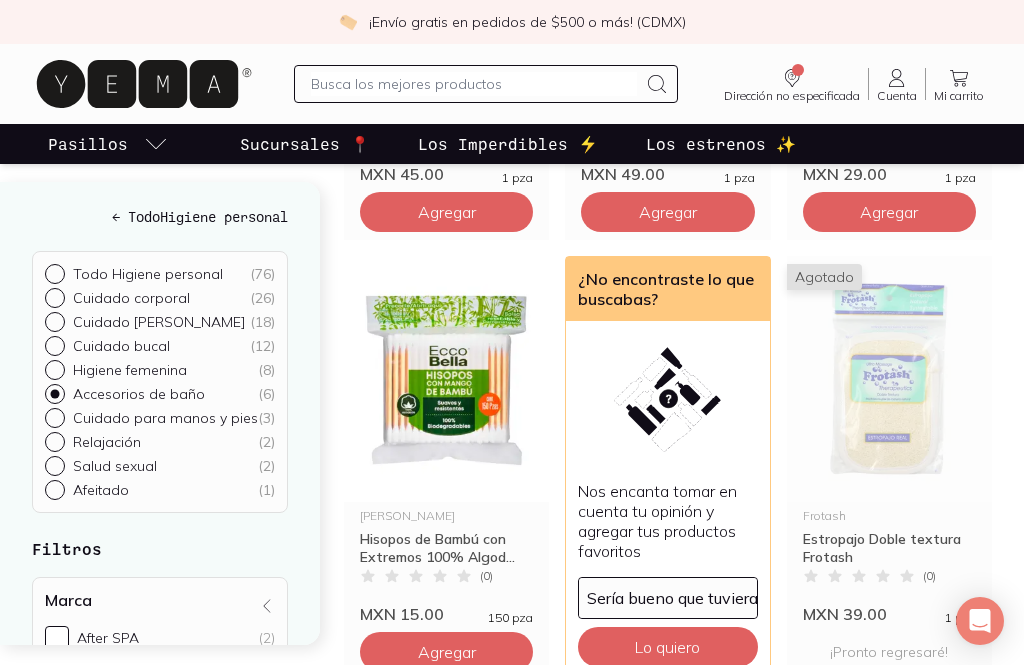 click on "Cuidado para manos y pies ( 3 )" at bounding box center [53, 416] 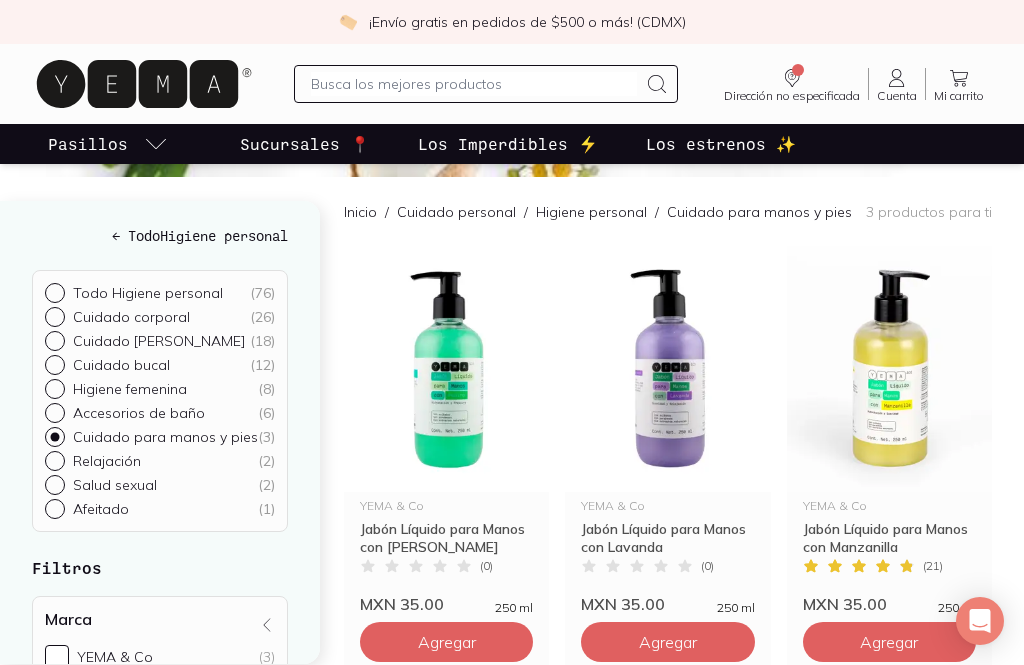 scroll, scrollTop: 181, scrollLeft: 0, axis: vertical 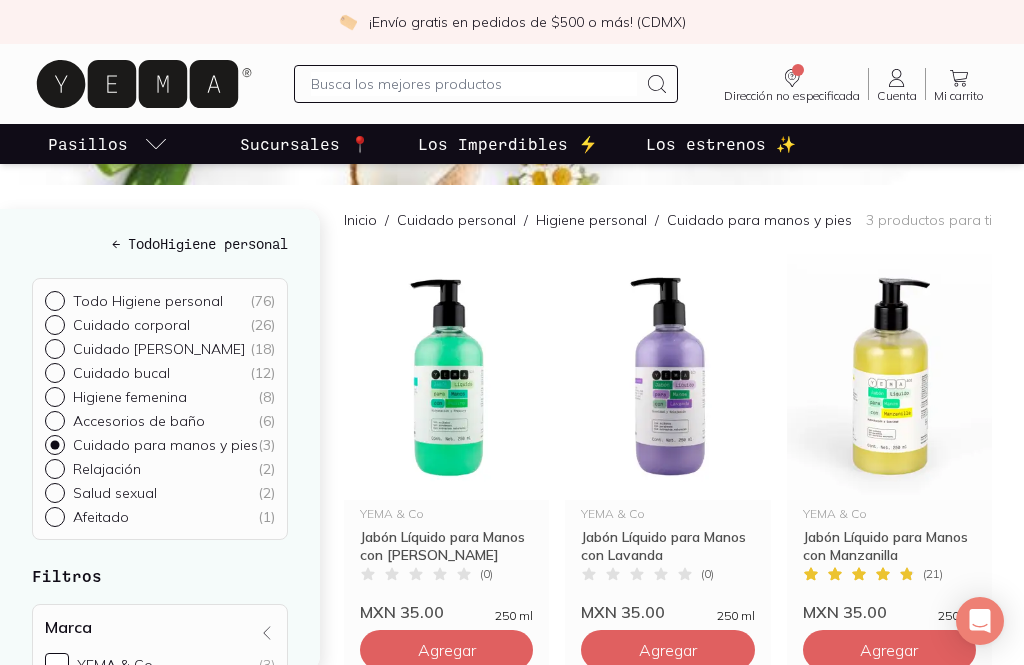 click on "Relajación" at bounding box center [107, 469] 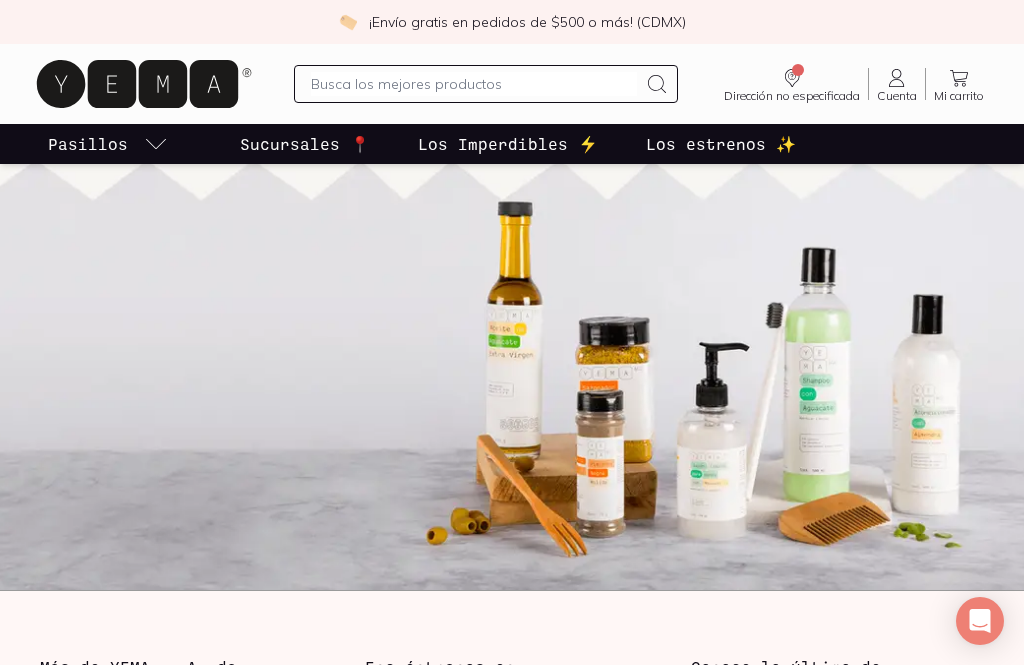 scroll, scrollTop: 0, scrollLeft: 0, axis: both 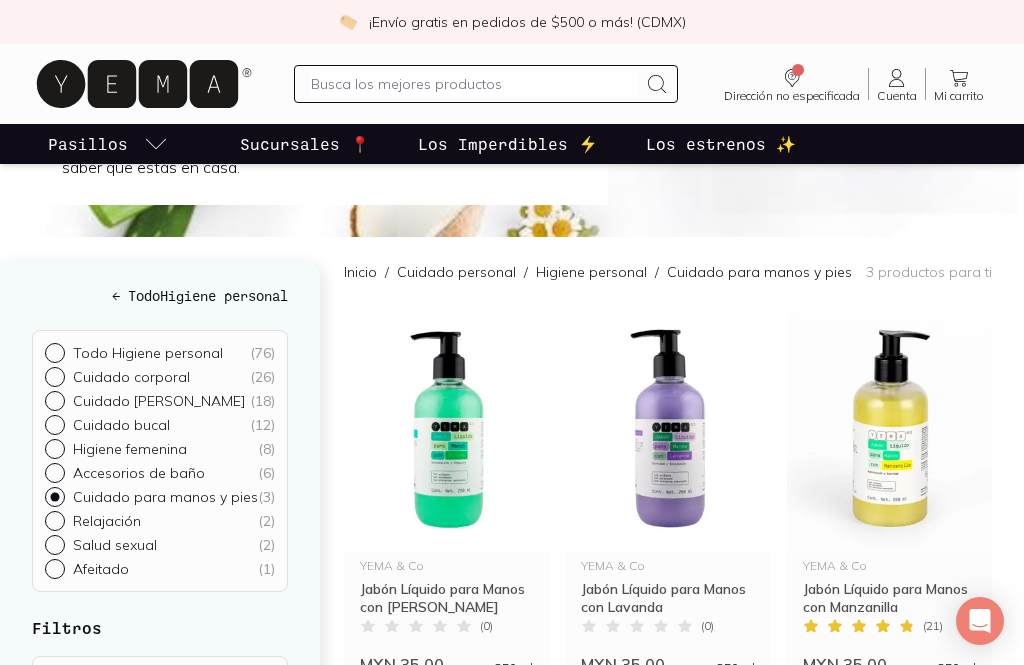 click on "Salud sexual" at bounding box center [115, 545] 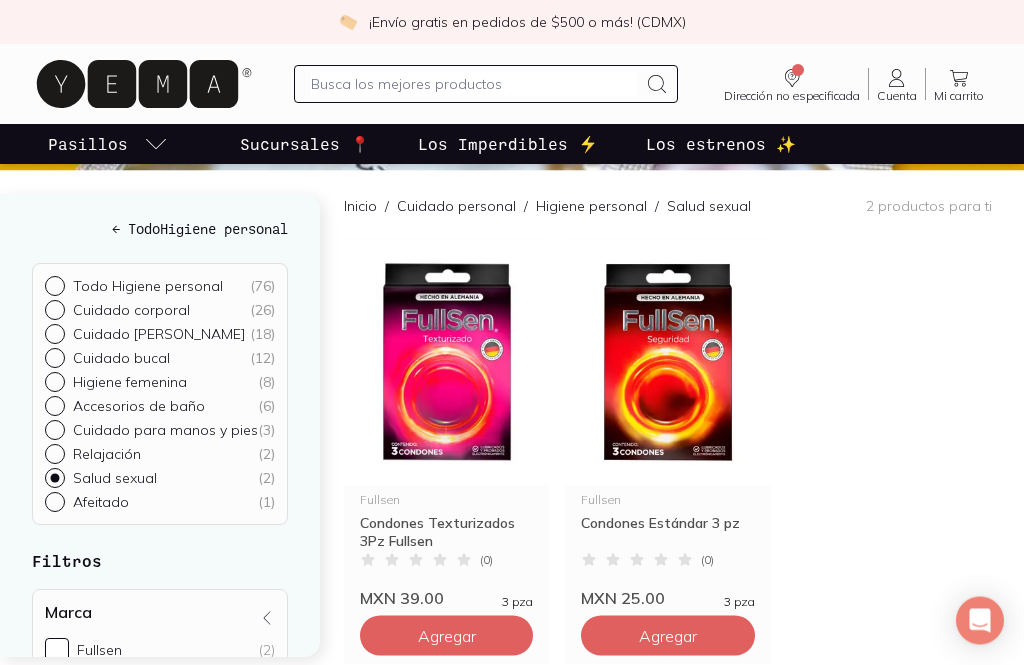 scroll, scrollTop: 168, scrollLeft: 0, axis: vertical 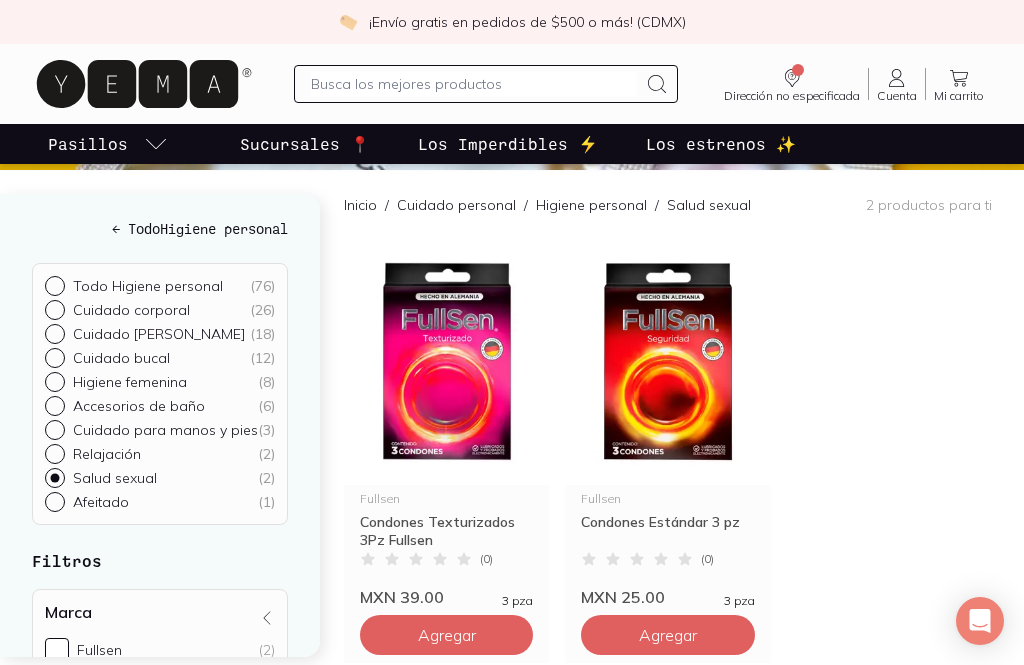 click on "Afeitado ( 1 )" at bounding box center (160, 502) 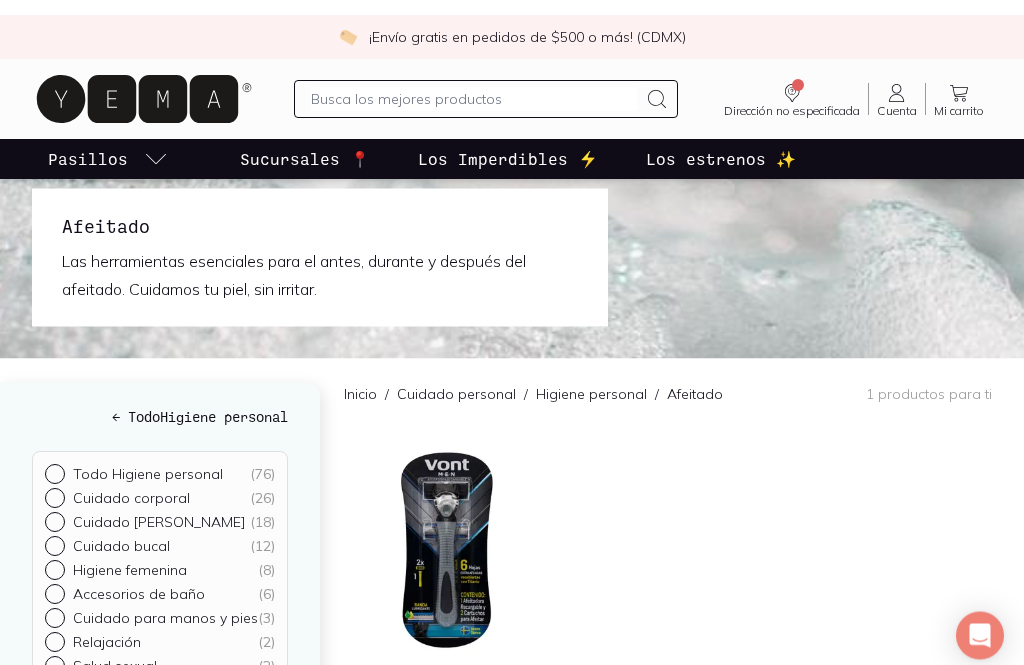 scroll, scrollTop: 0, scrollLeft: 0, axis: both 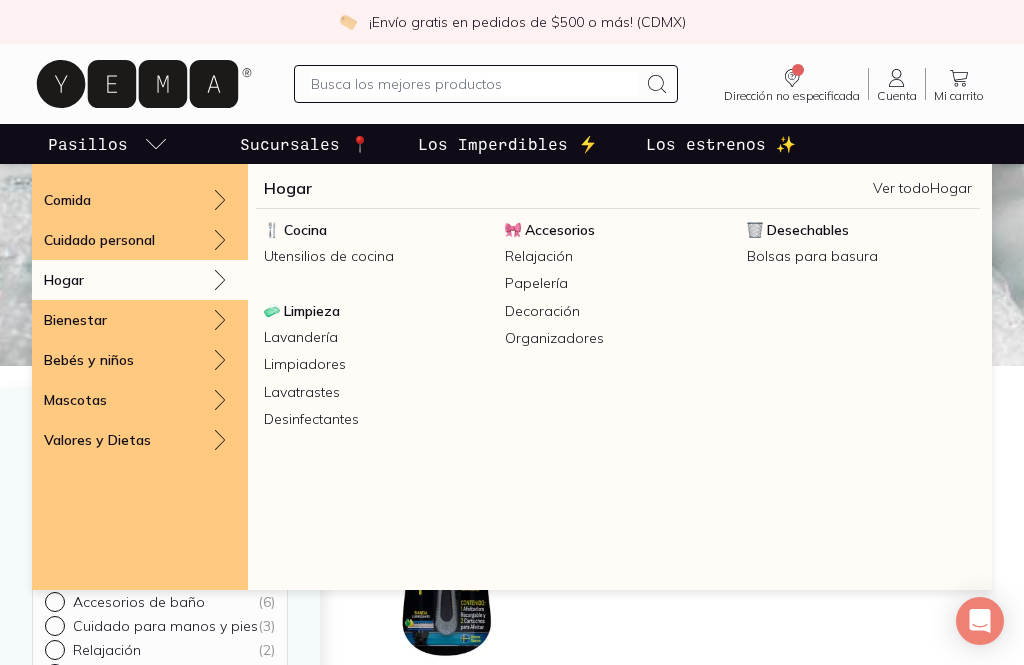 click on "Ver todo  Hogar" at bounding box center [922, 188] 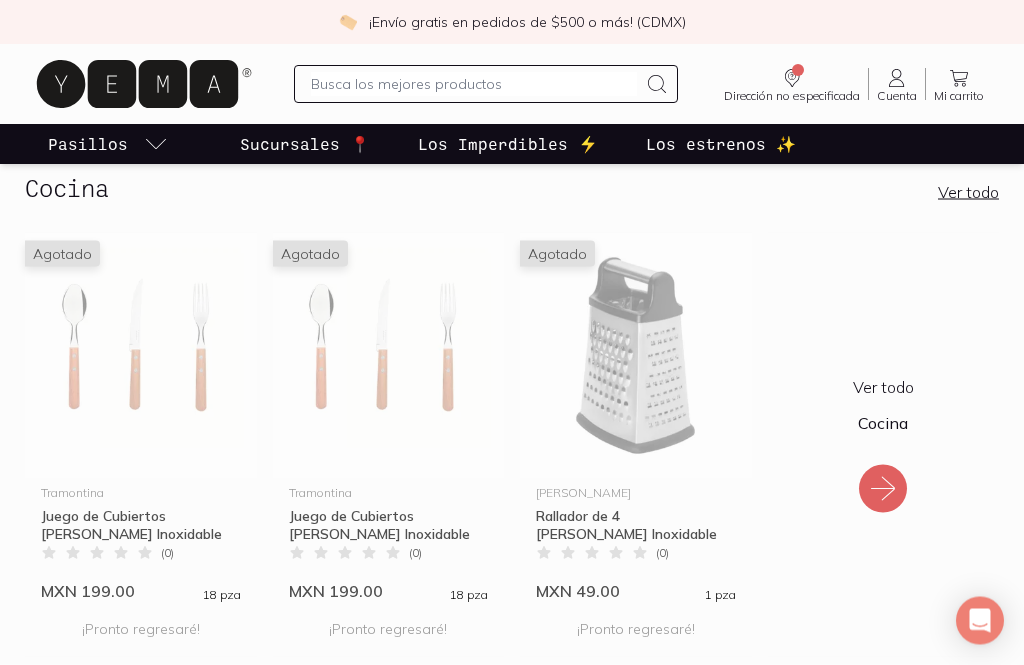 scroll, scrollTop: 371, scrollLeft: 0, axis: vertical 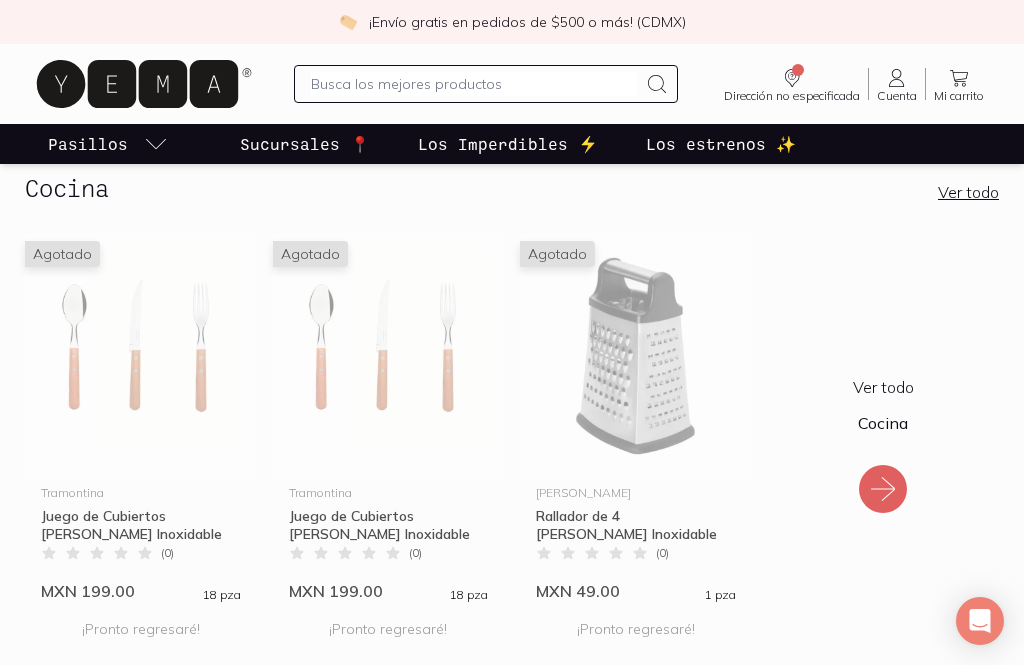 click on "Ver todo" at bounding box center [883, 387] 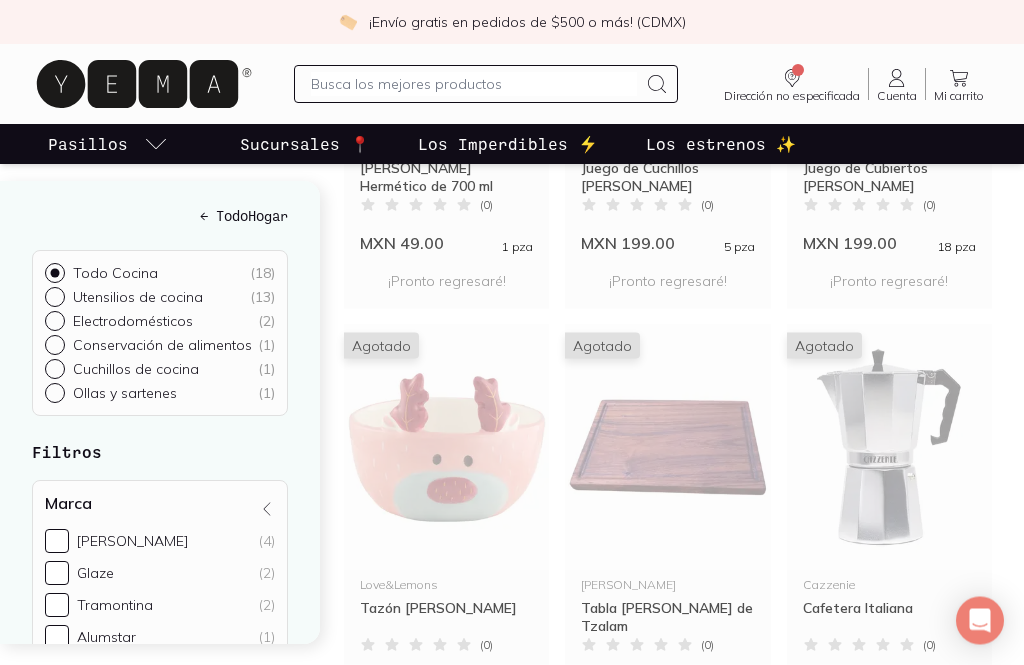 scroll, scrollTop: 2311, scrollLeft: 0, axis: vertical 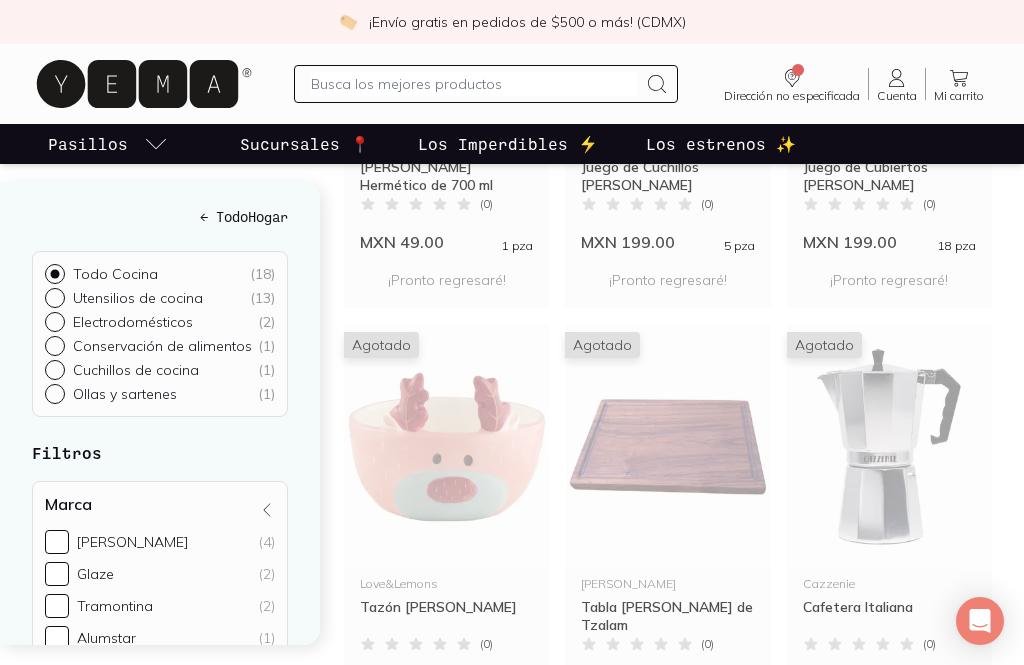 click on "Utensilios de cocina ( 13 )" at bounding box center (160, 298) 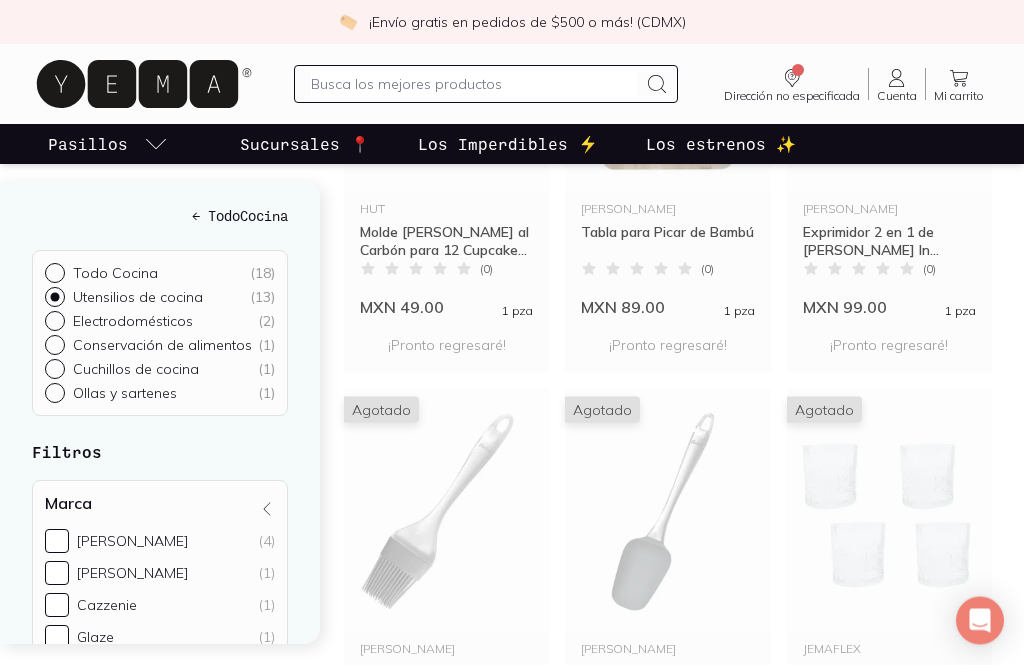 scroll, scrollTop: 927, scrollLeft: 0, axis: vertical 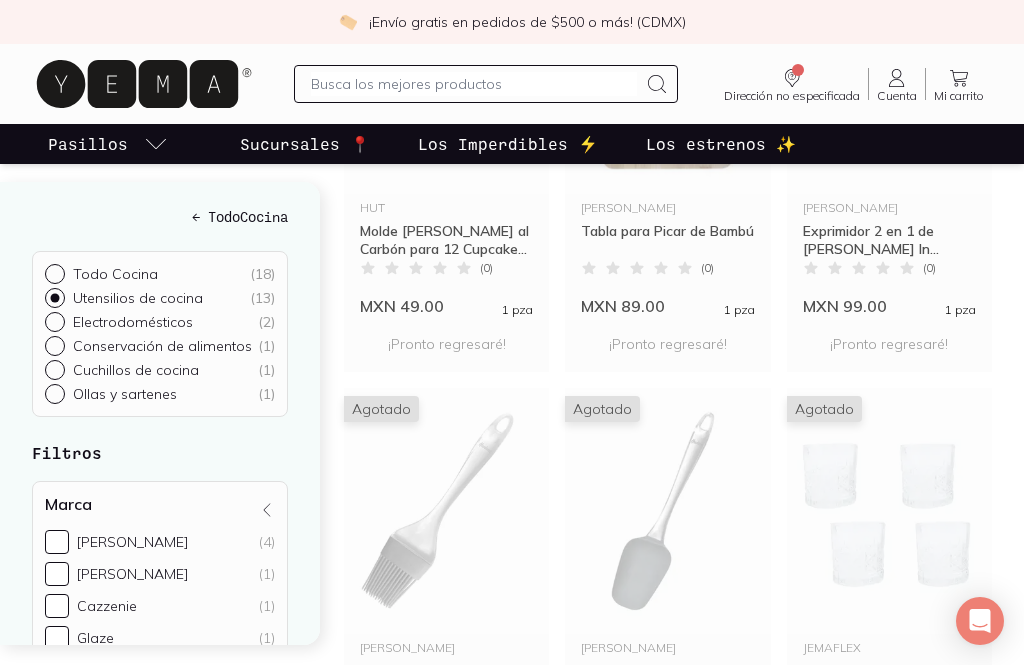 click on "Conservación de alimentos" at bounding box center [162, 346] 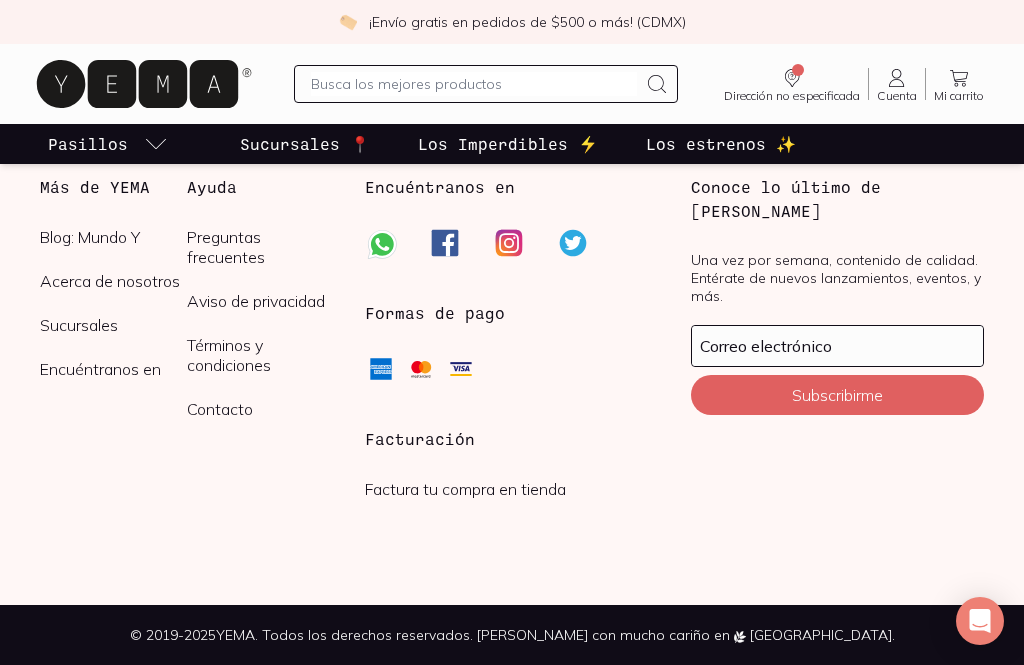 scroll, scrollTop: 0, scrollLeft: 0, axis: both 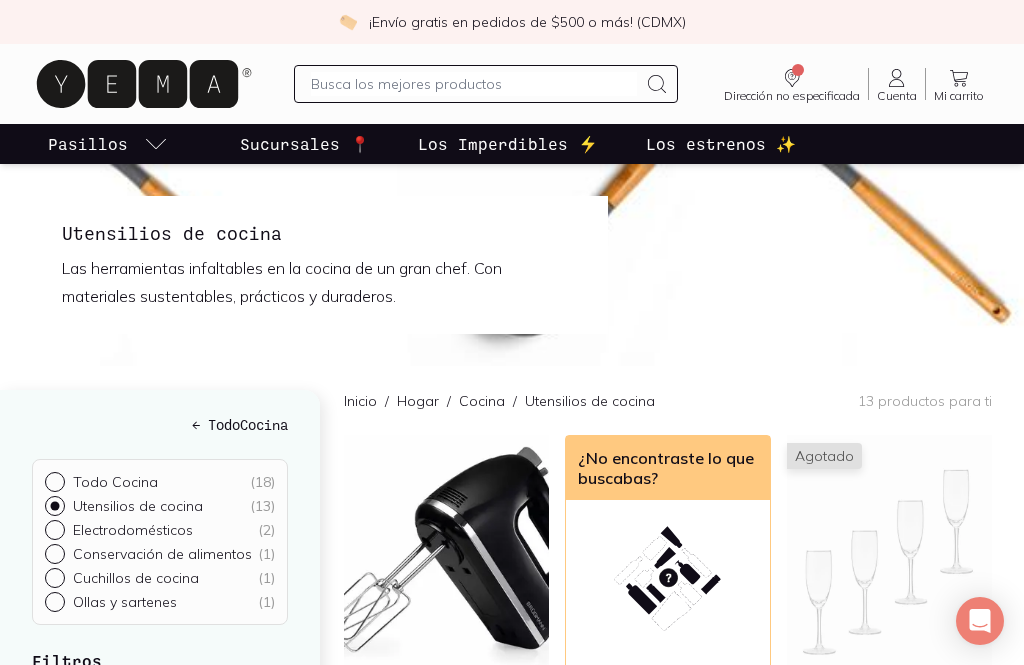 click 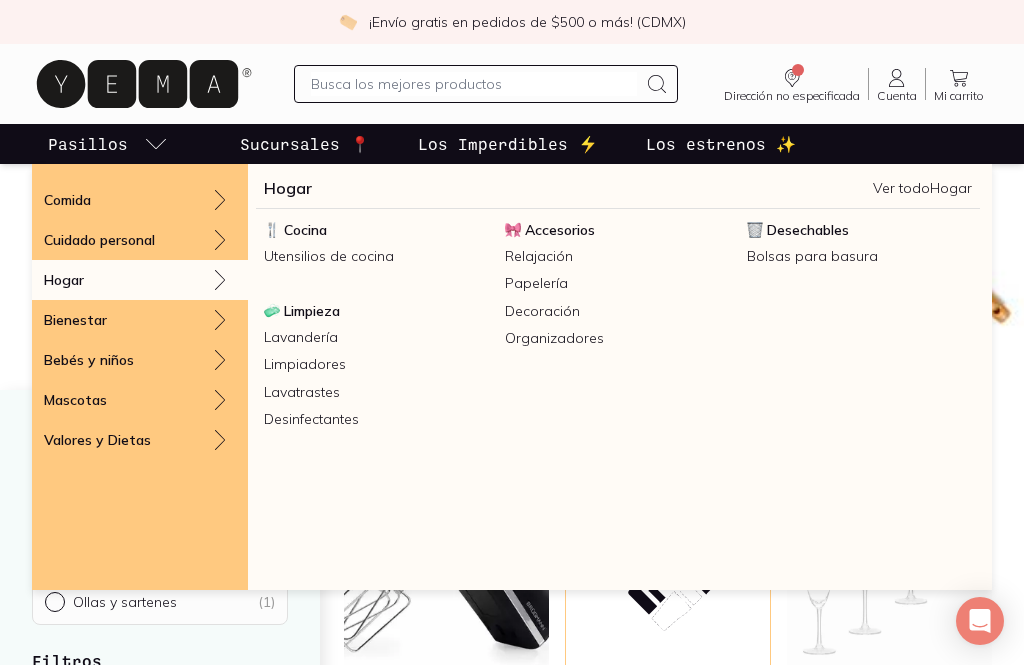 click on "Limpieza" at bounding box center (312, 311) 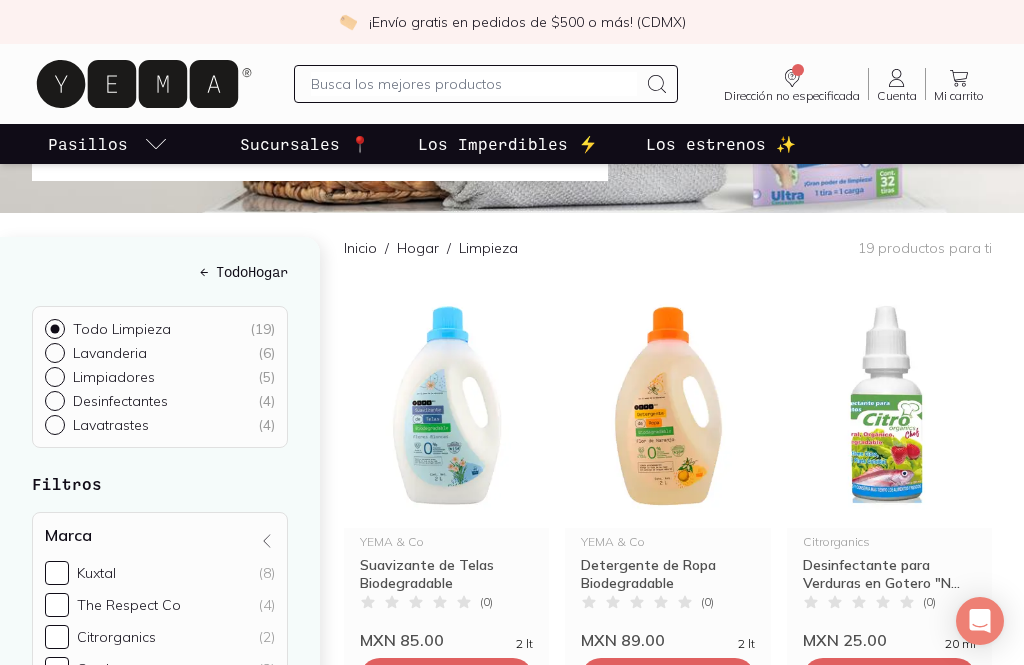 scroll, scrollTop: 149, scrollLeft: 0, axis: vertical 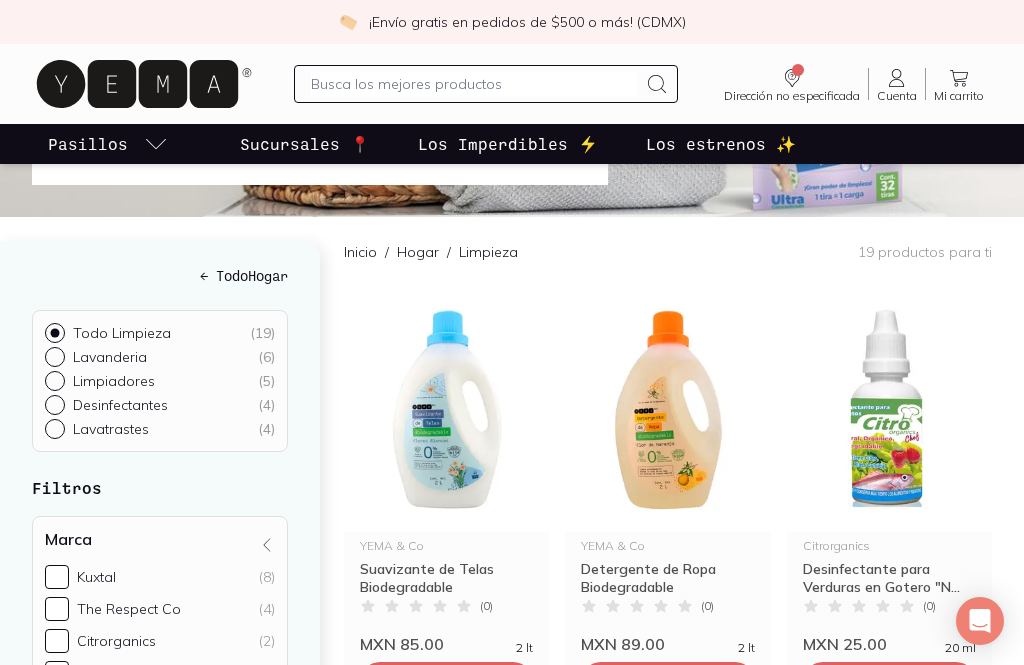 click on "← Todo  Hogar" at bounding box center (160, 275) 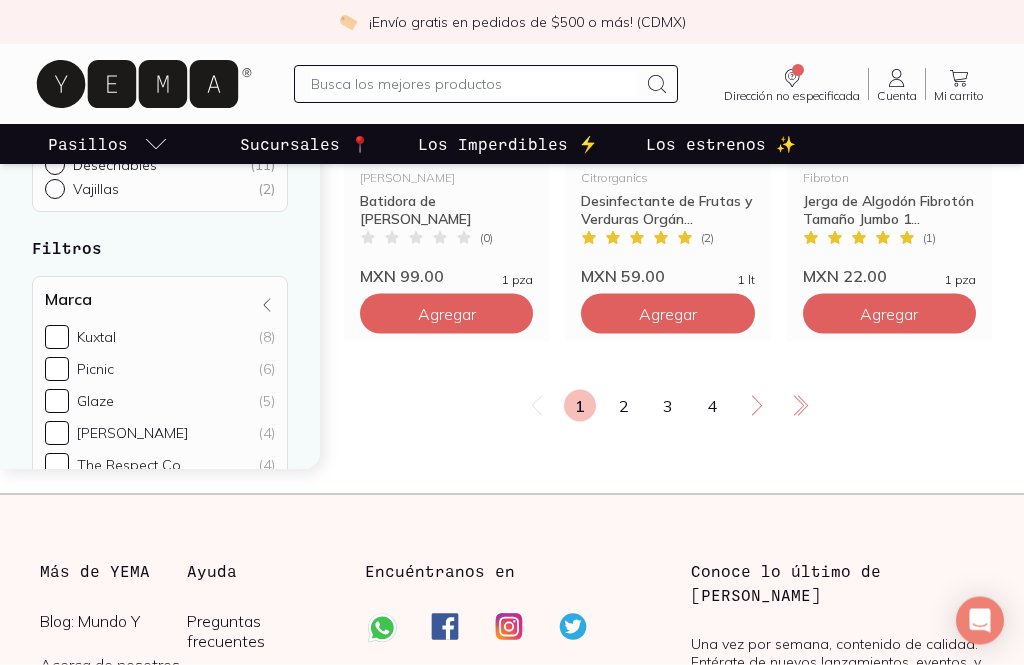 scroll, scrollTop: 3610, scrollLeft: 0, axis: vertical 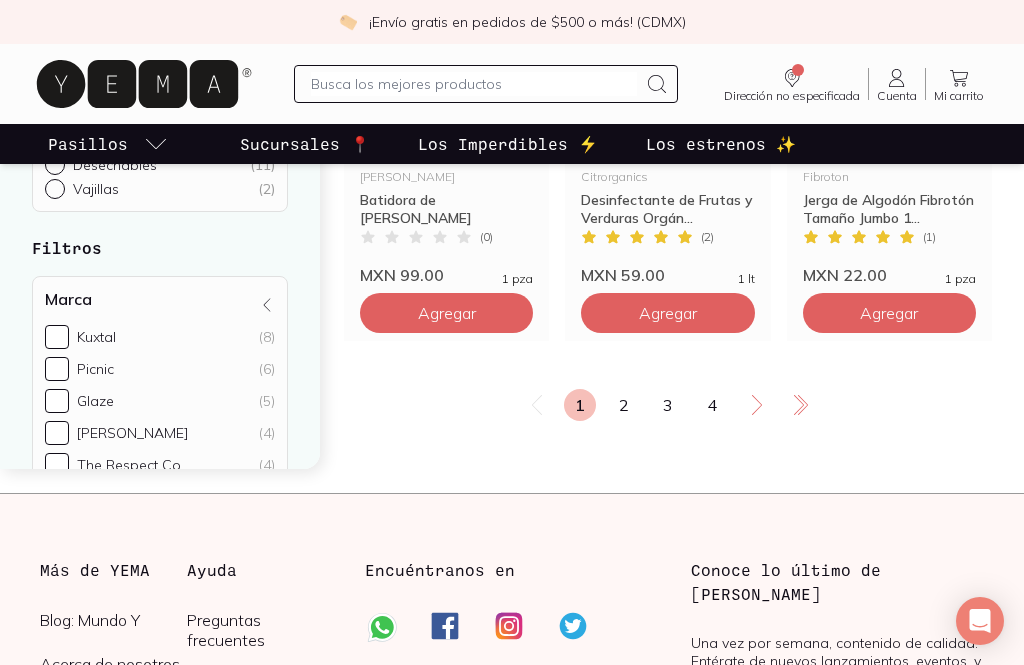 click on "2" at bounding box center [624, 405] 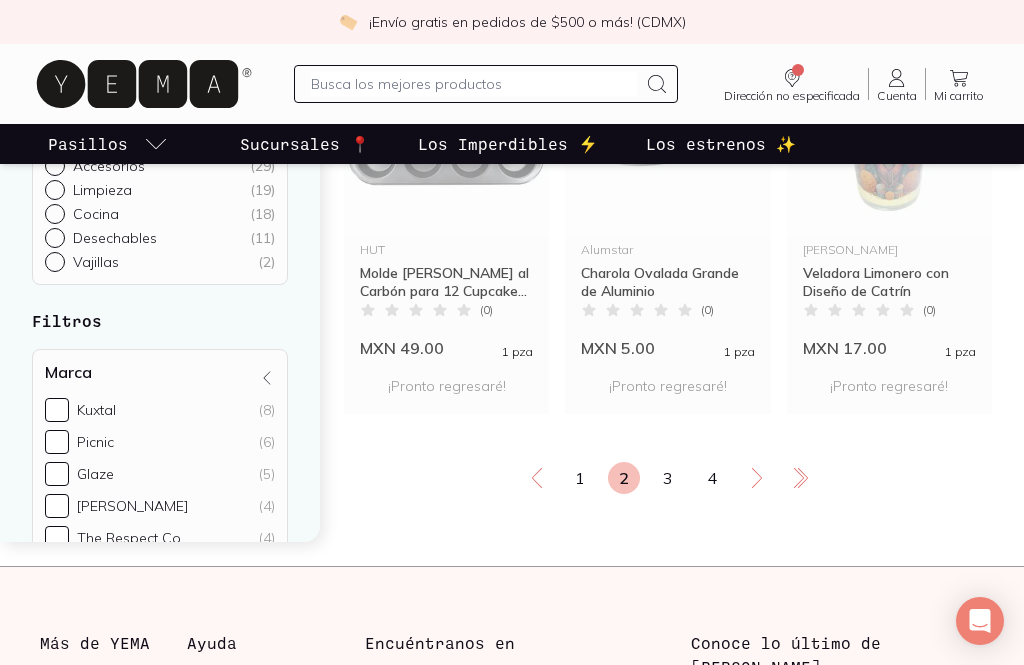 scroll, scrollTop: 3524, scrollLeft: 0, axis: vertical 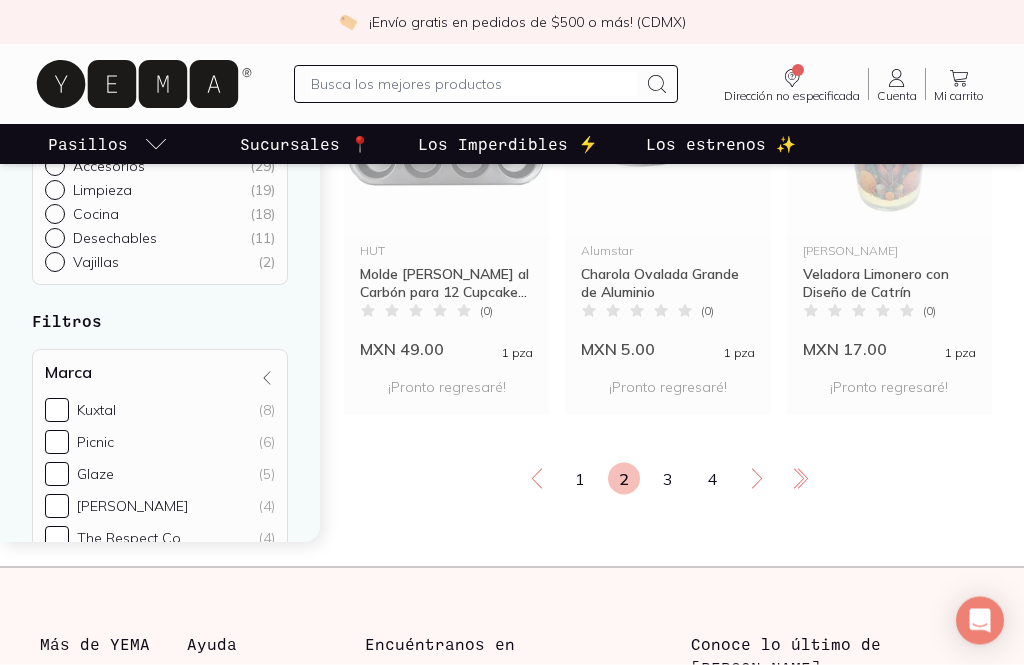 click on "3" at bounding box center [668, 479] 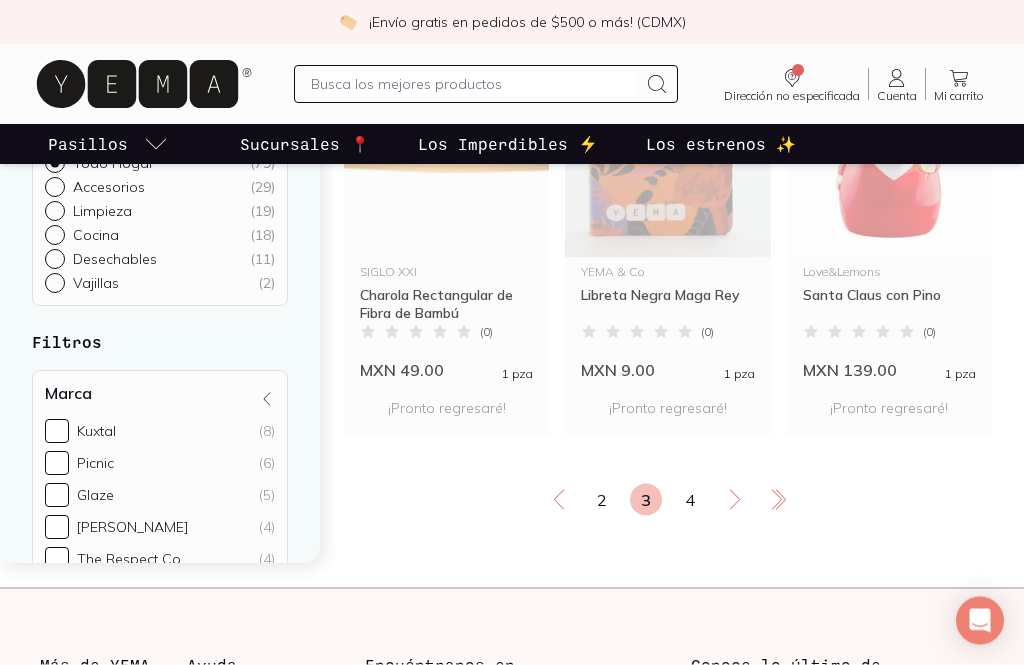 scroll, scrollTop: 3504, scrollLeft: 0, axis: vertical 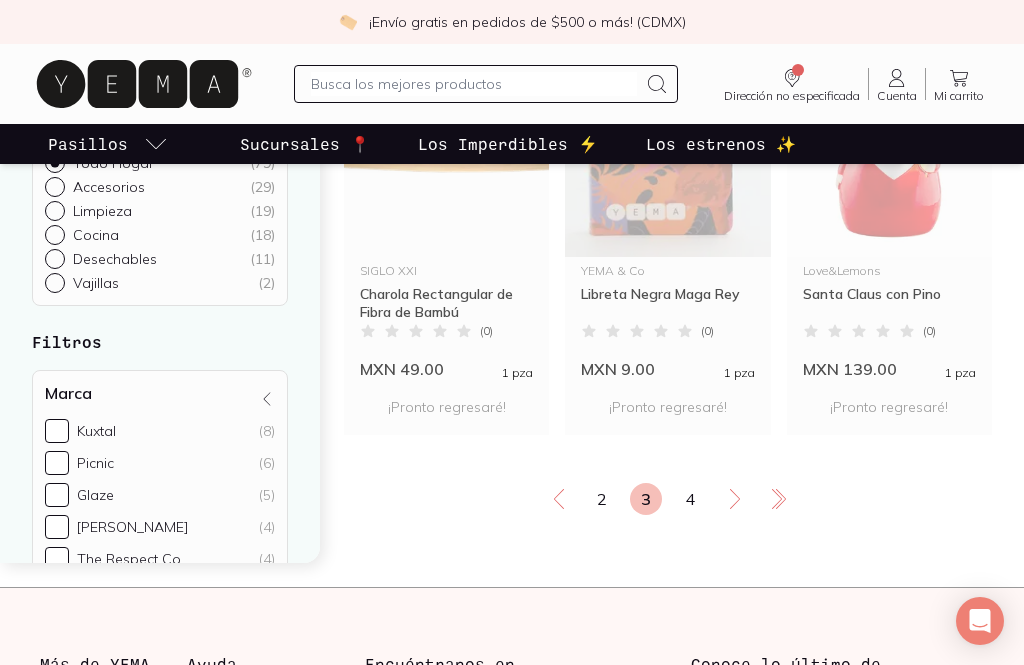 click on "4" at bounding box center (690, 499) 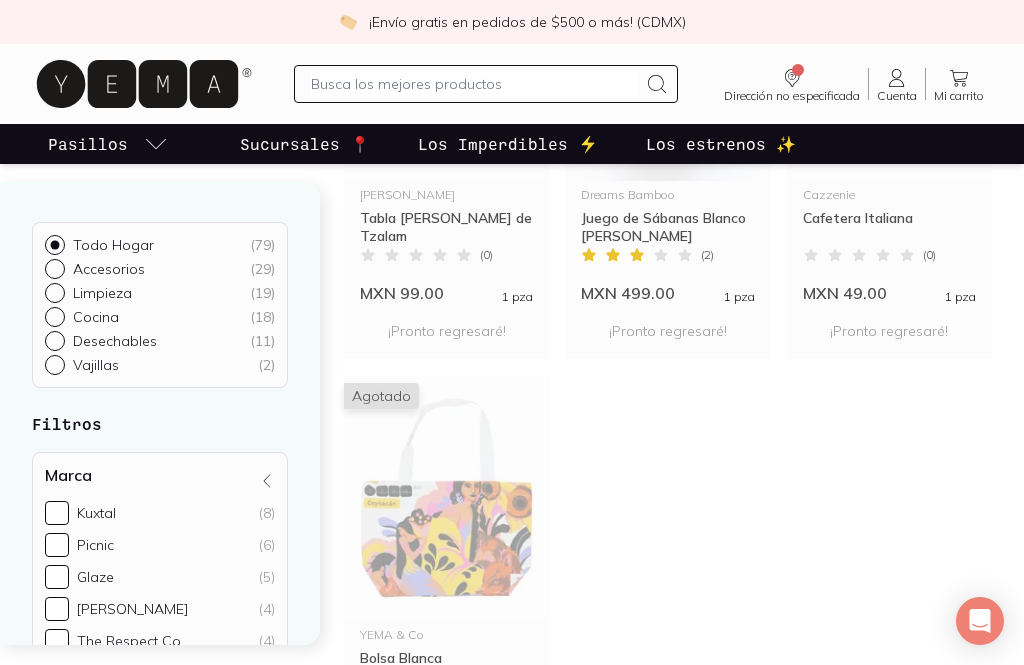 scroll, scrollTop: 851, scrollLeft: 0, axis: vertical 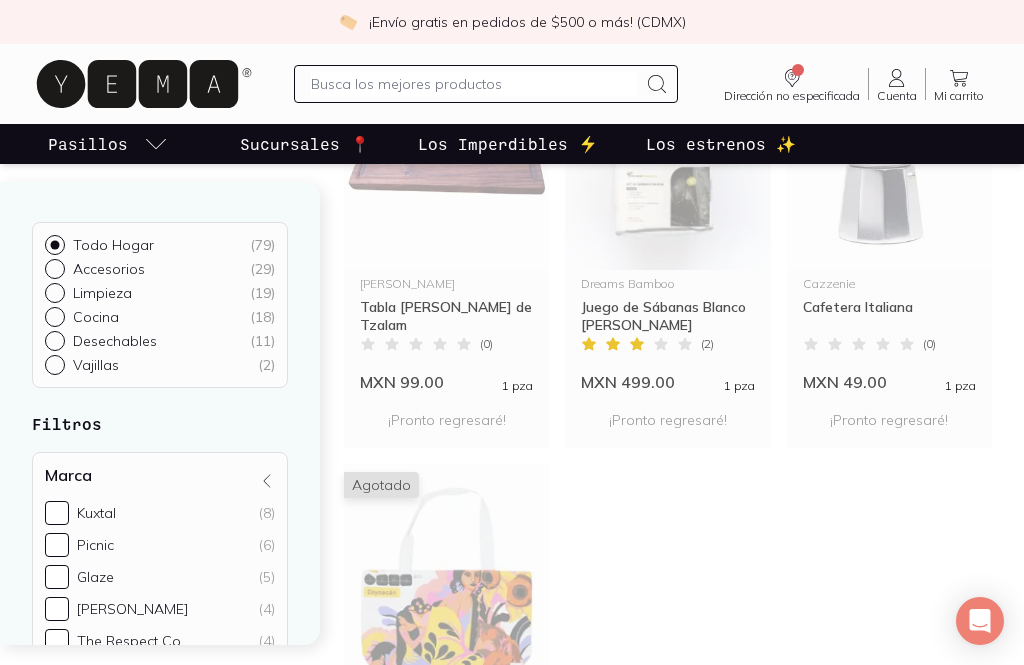 click on "Pasillos" at bounding box center (108, 144) 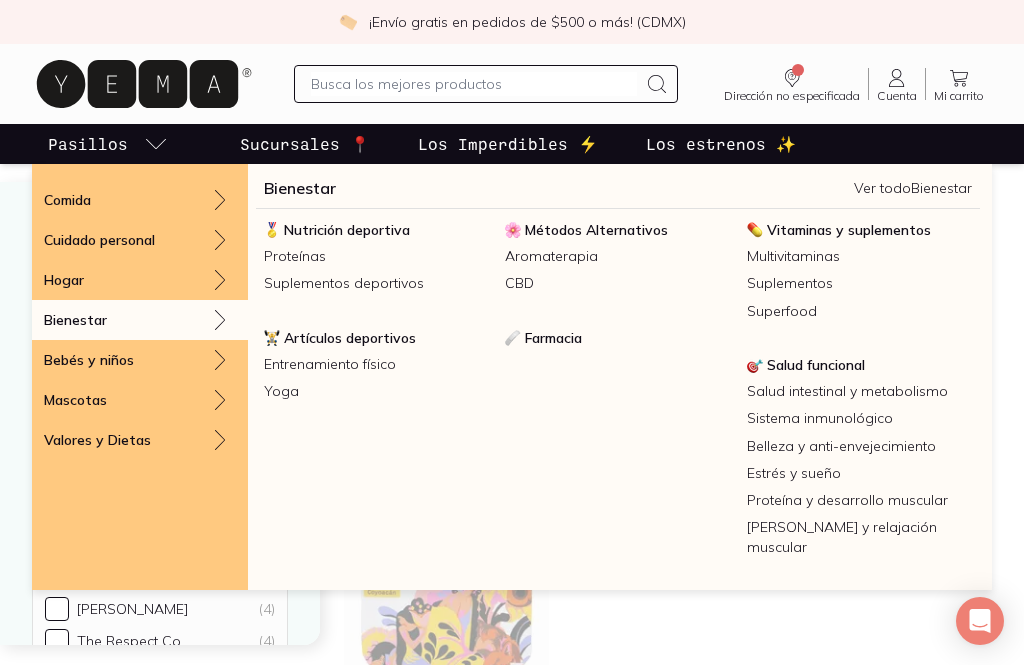click on "Bienestar" at bounding box center [140, 320] 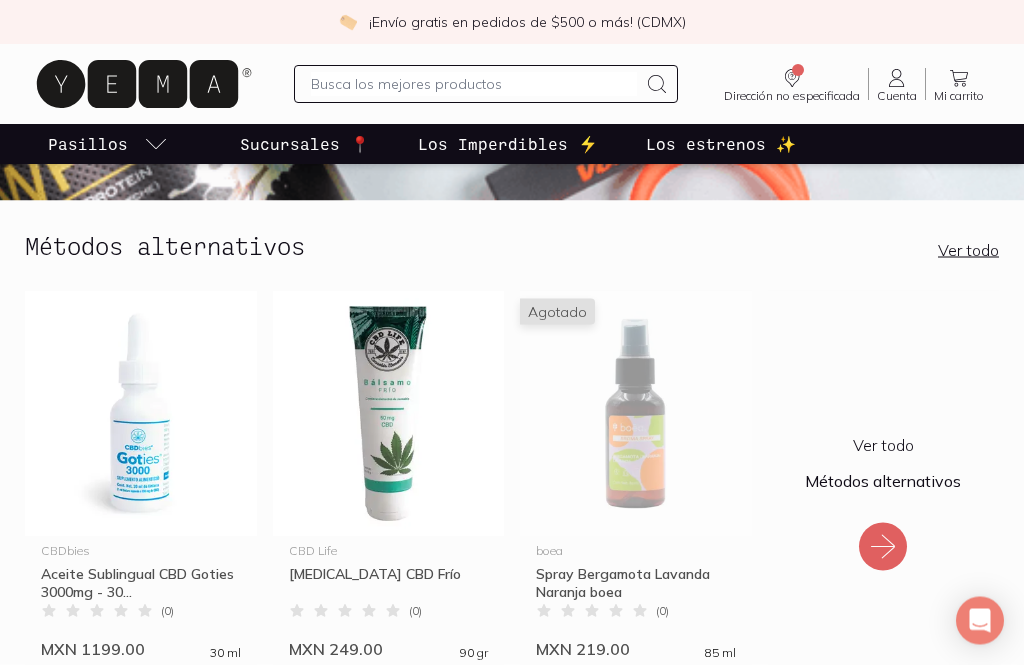 scroll, scrollTop: 313, scrollLeft: 0, axis: vertical 